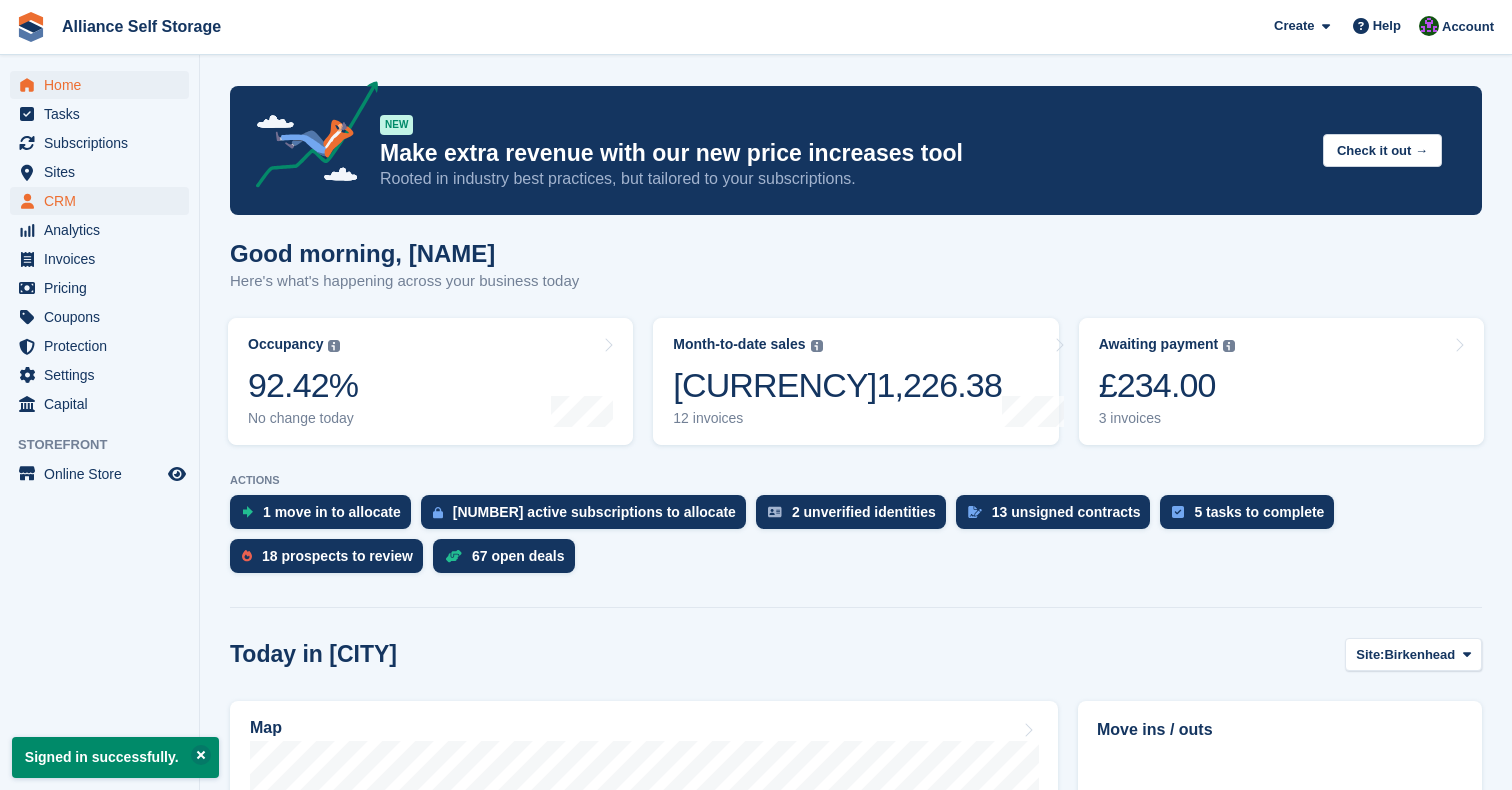scroll, scrollTop: 0, scrollLeft: 0, axis: both 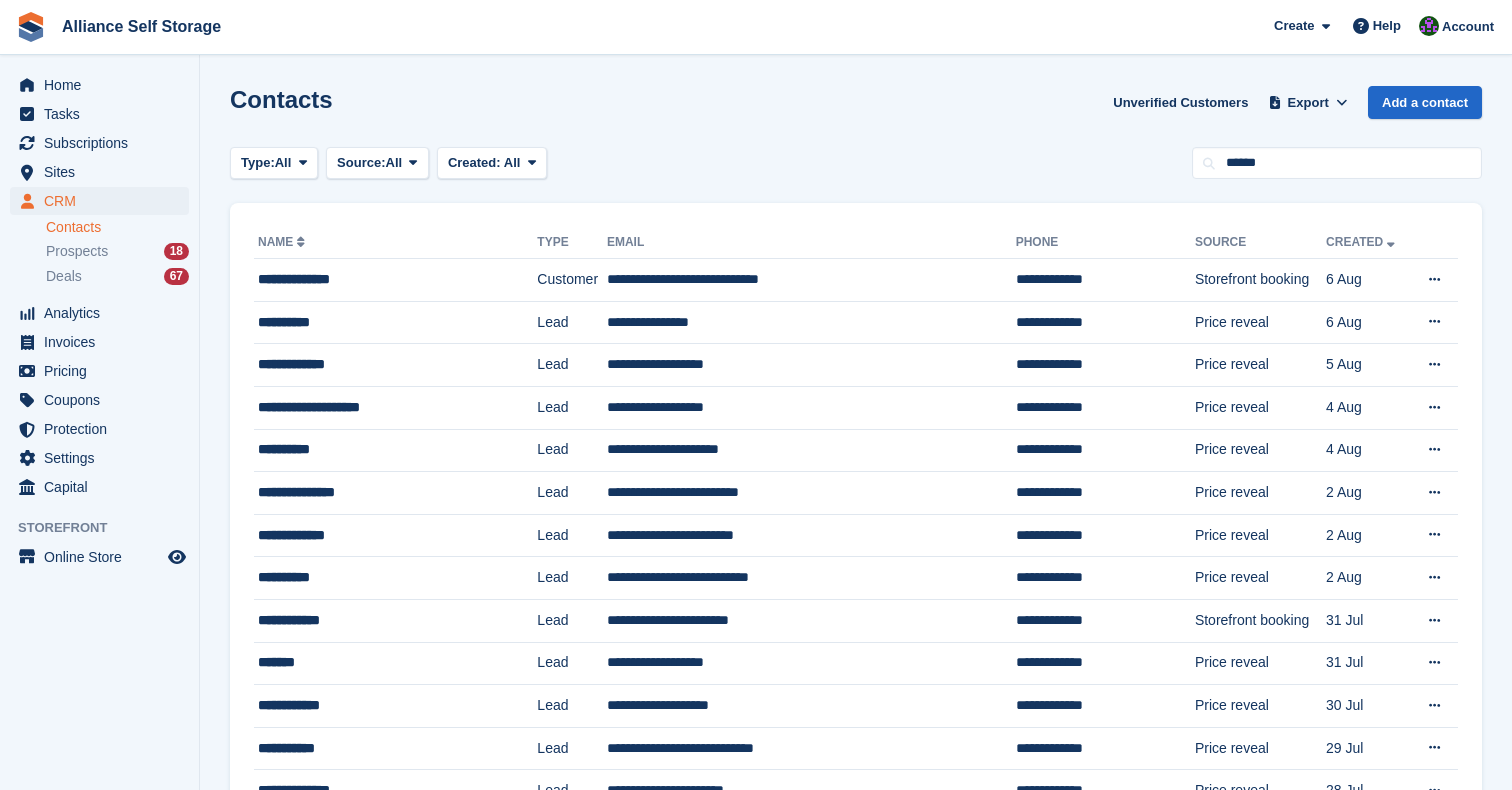 type on "******" 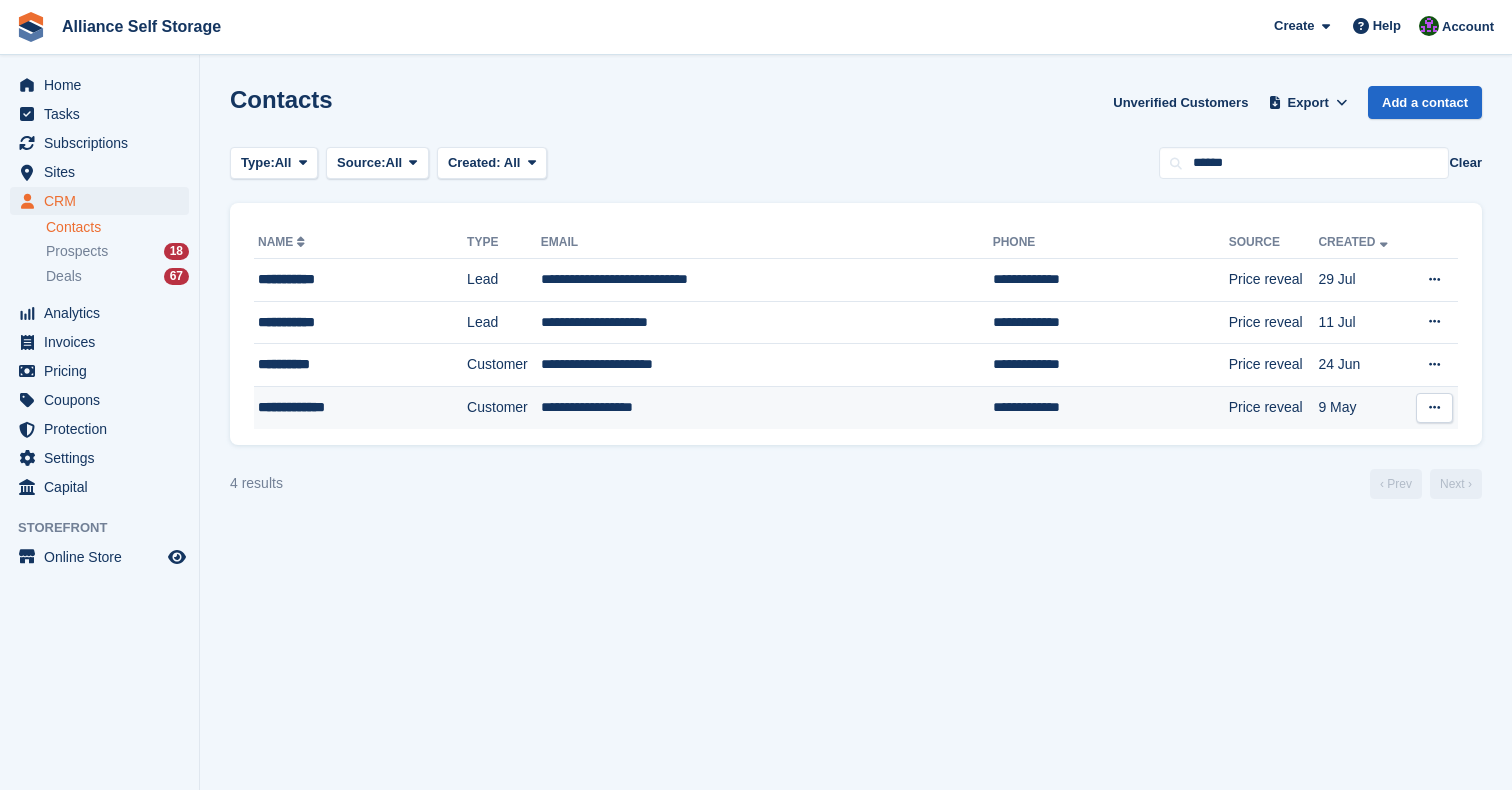 click on "**********" at bounding box center (767, 407) 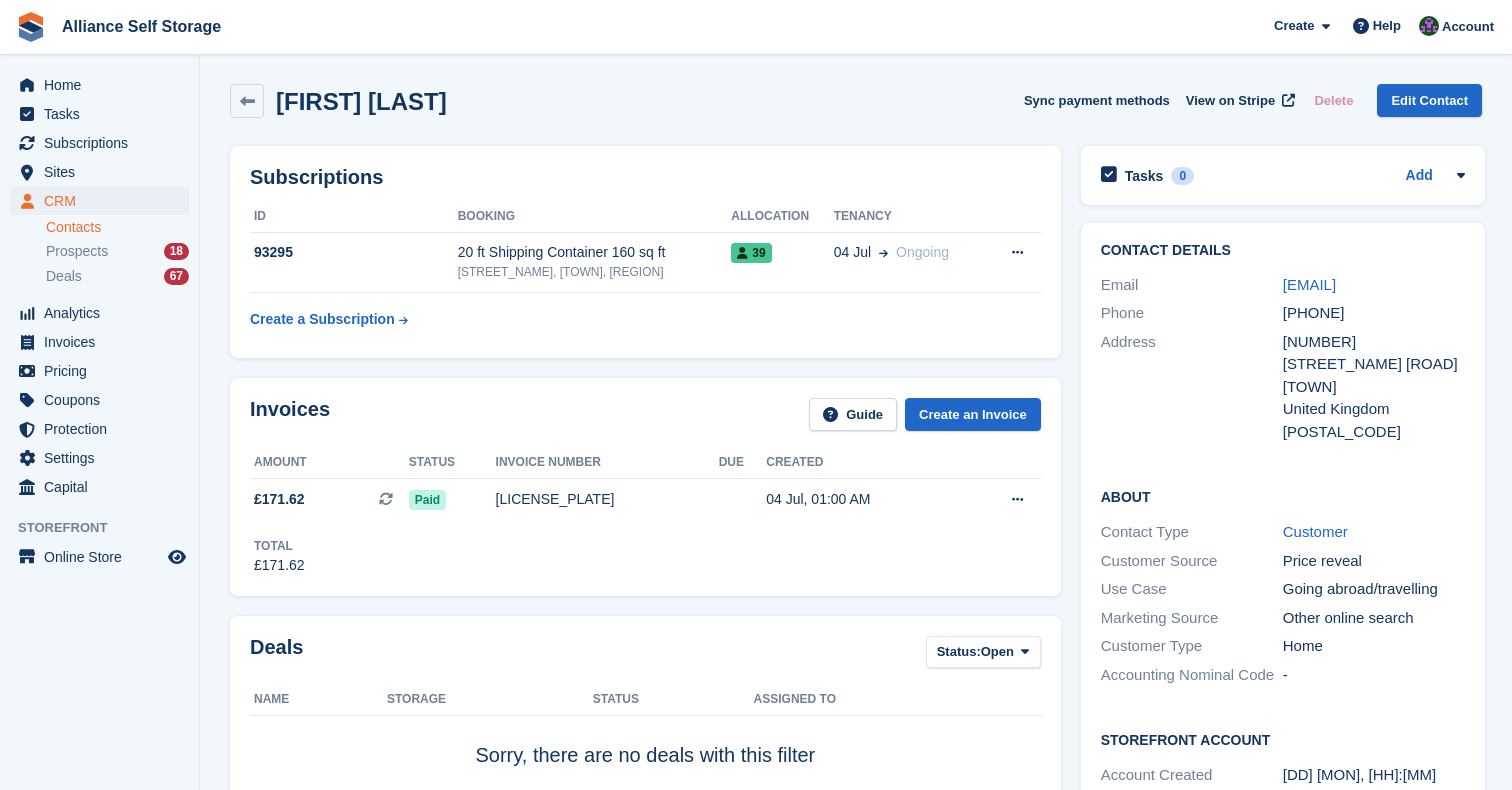 scroll, scrollTop: 0, scrollLeft: 0, axis: both 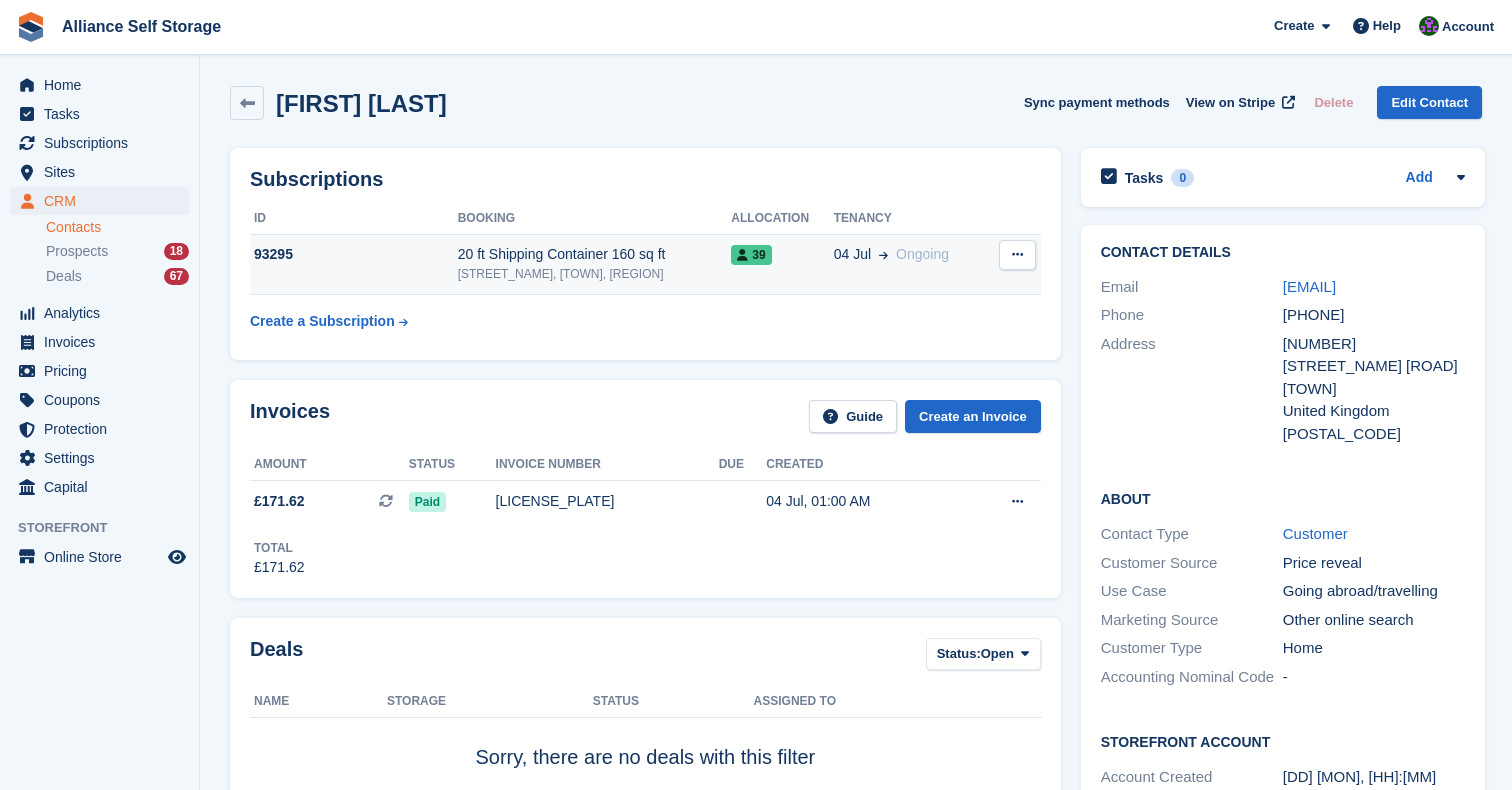 click on "[STREET_NAME], [TOWN], [REGION]" at bounding box center [595, 274] 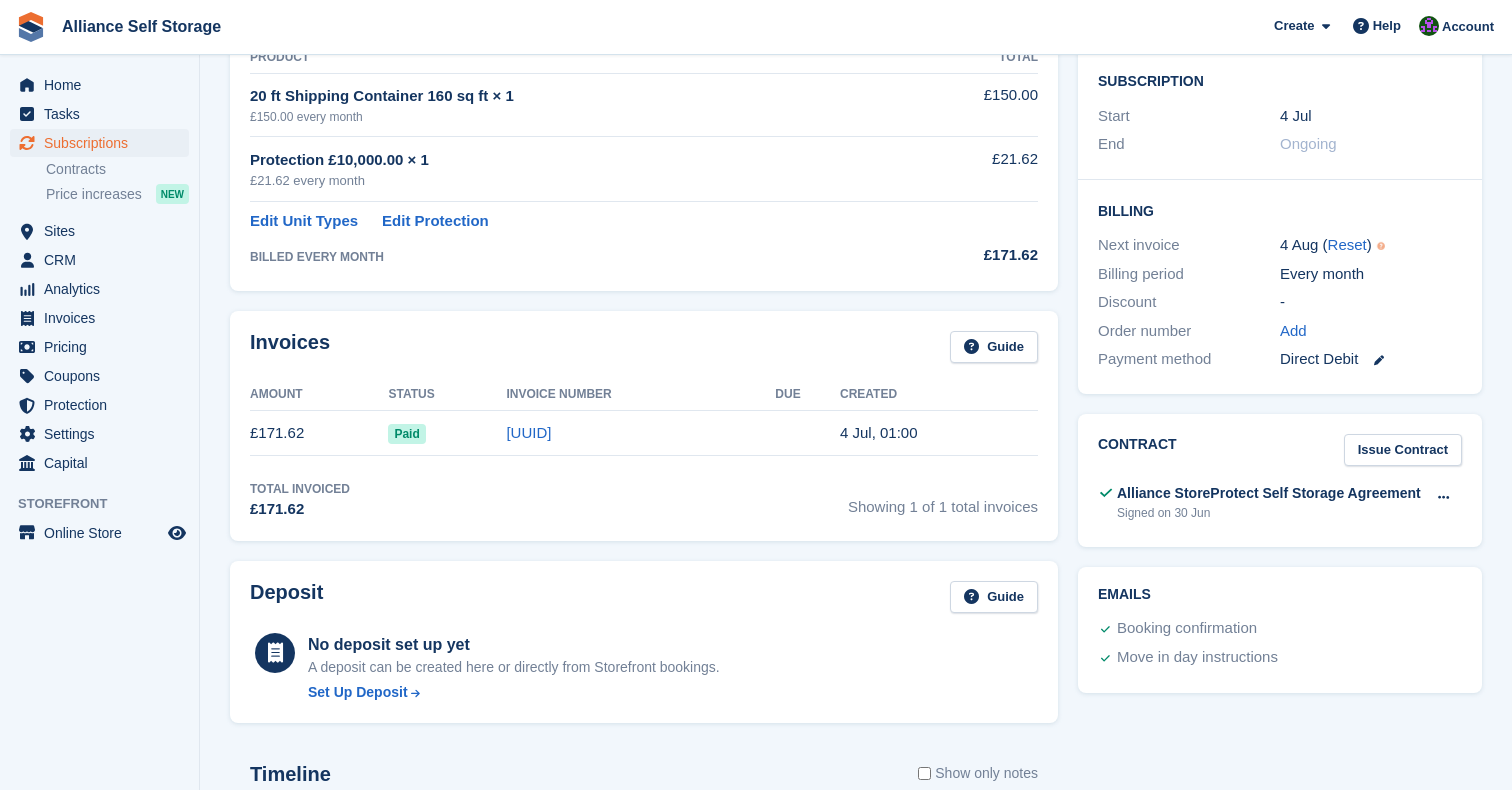 scroll, scrollTop: 400, scrollLeft: 0, axis: vertical 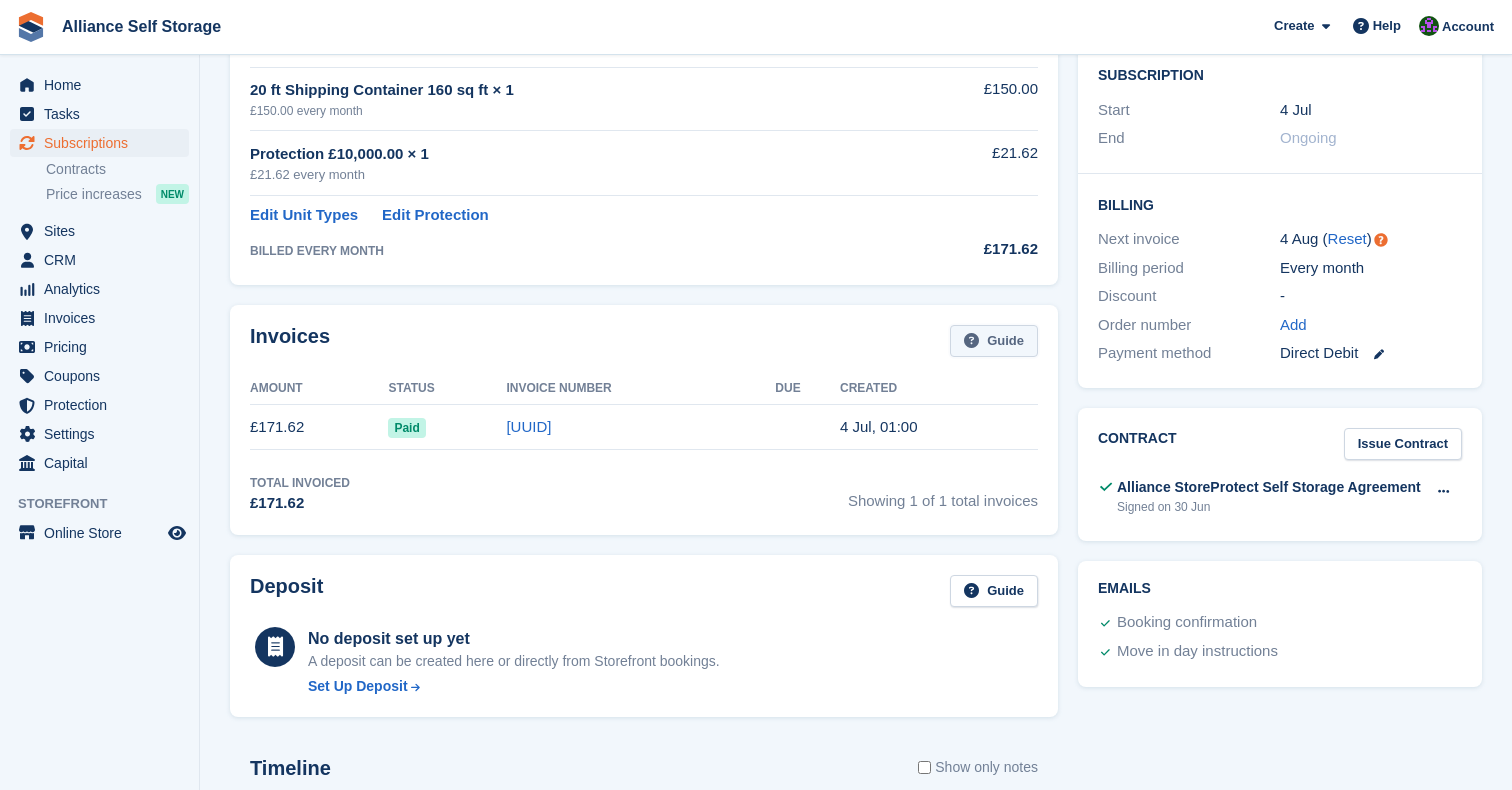 click on "Guide" at bounding box center [994, 341] 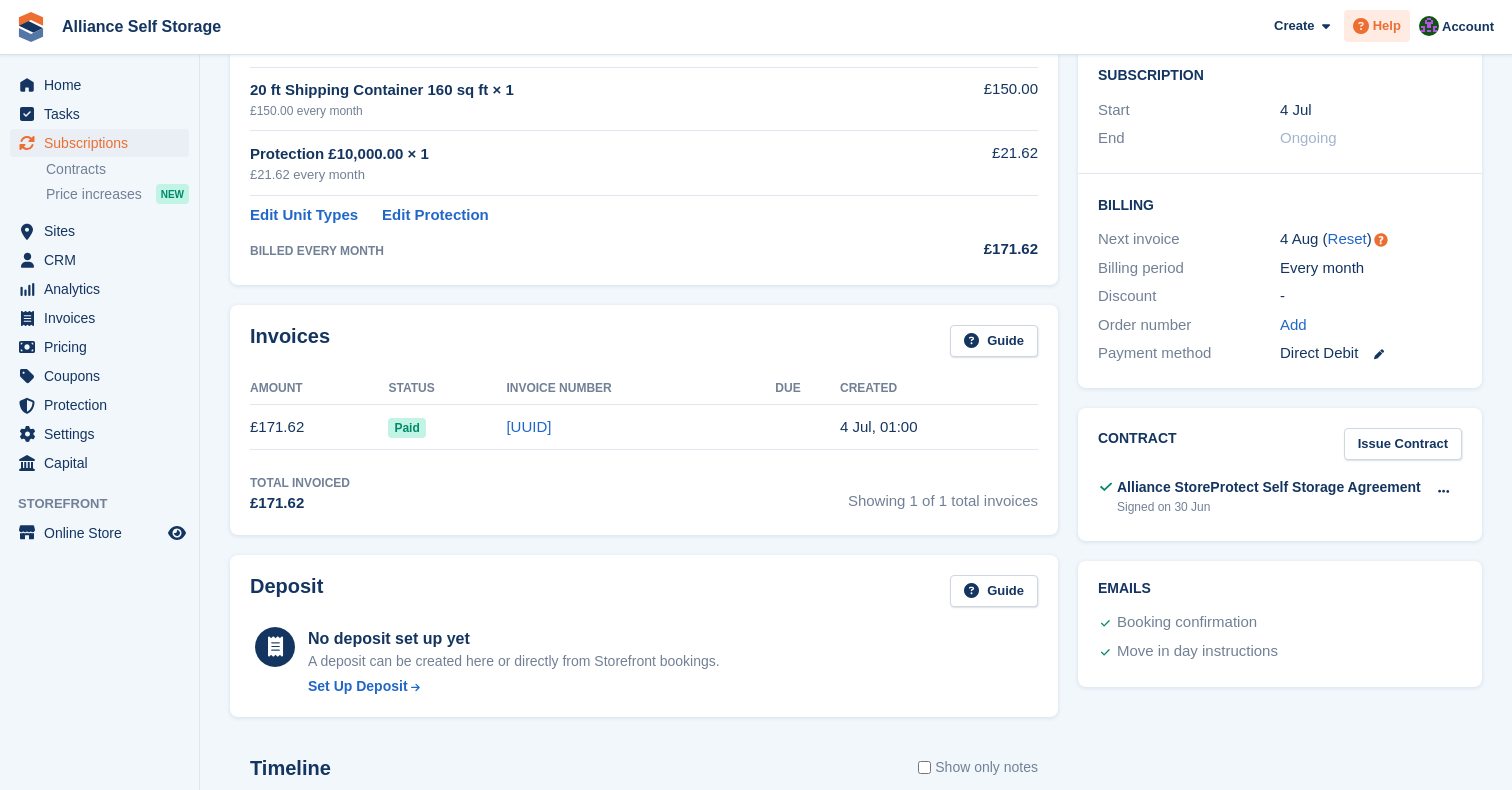 click at bounding box center (1361, 26) 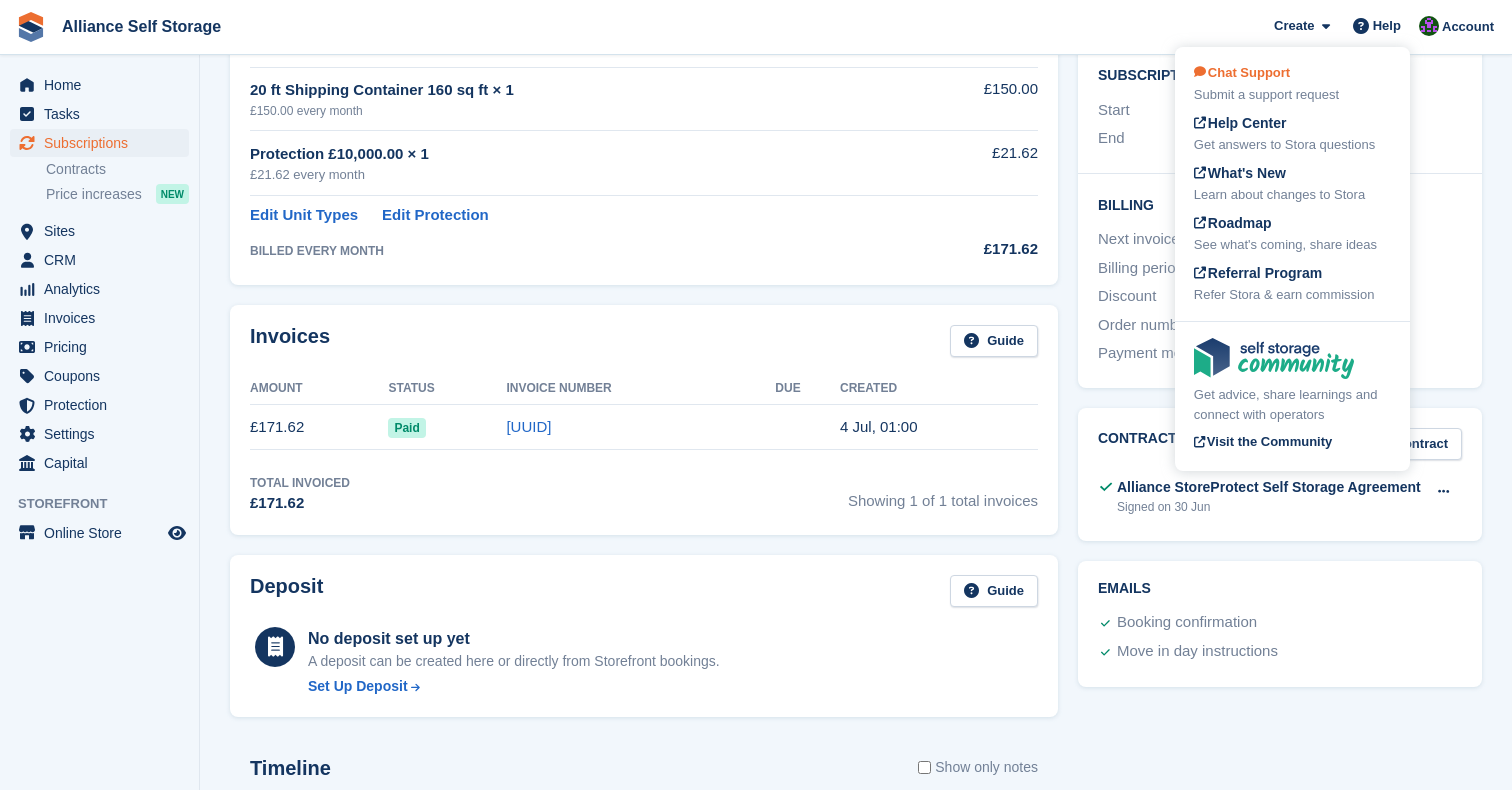click on "Chat Support" at bounding box center [1242, 72] 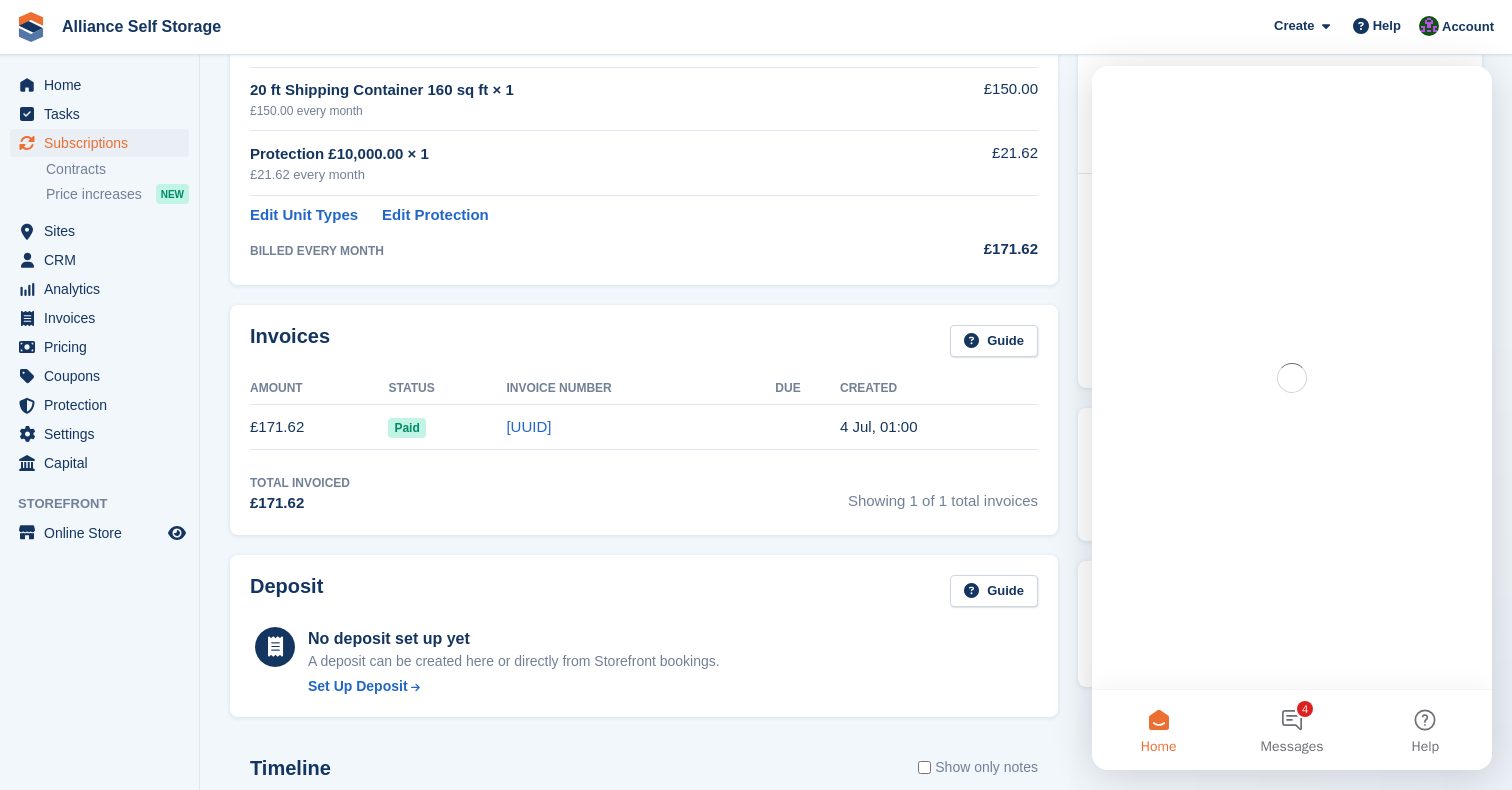 scroll, scrollTop: 0, scrollLeft: 0, axis: both 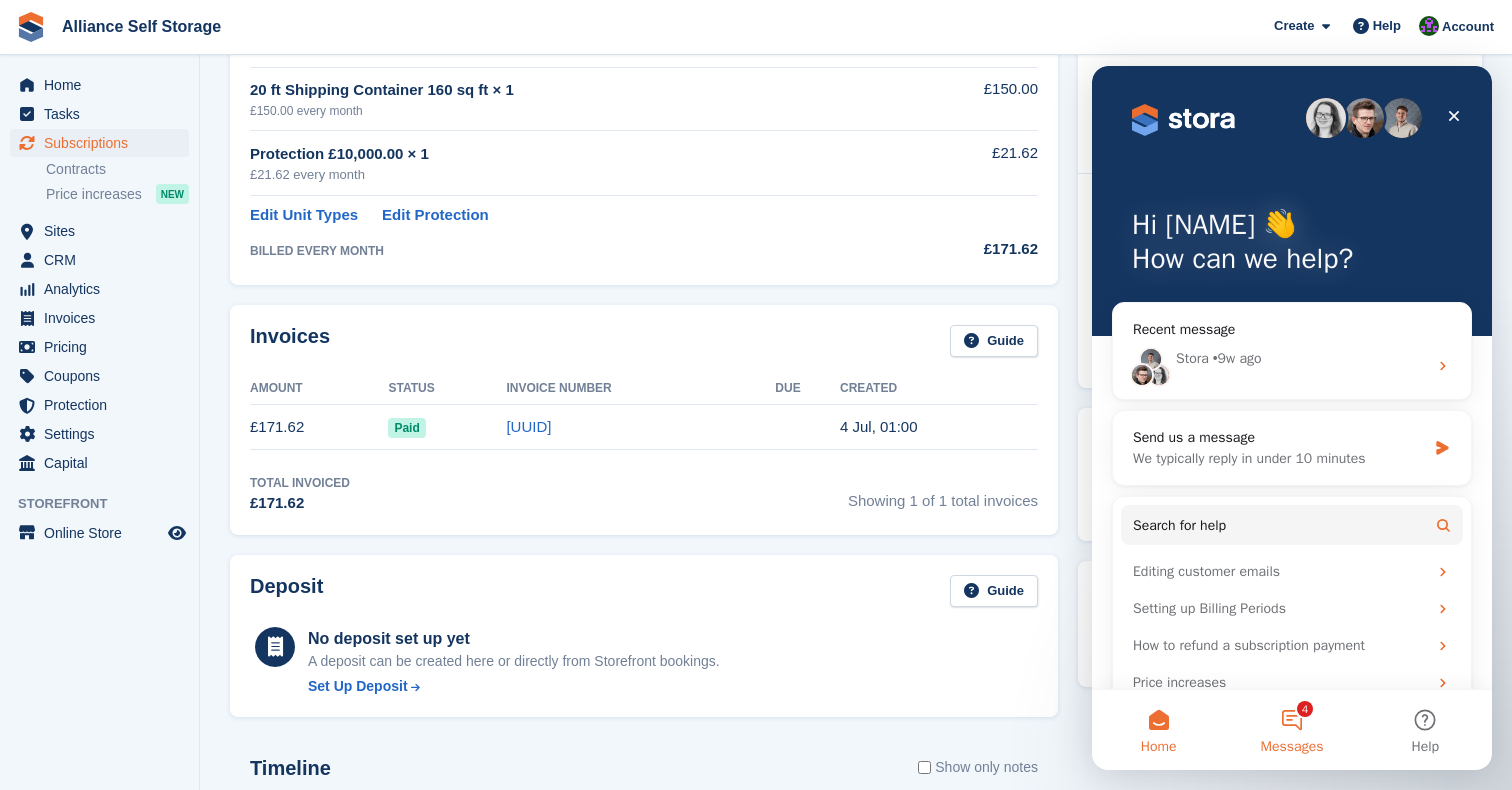 click on "4 Messages" at bounding box center [1291, 730] 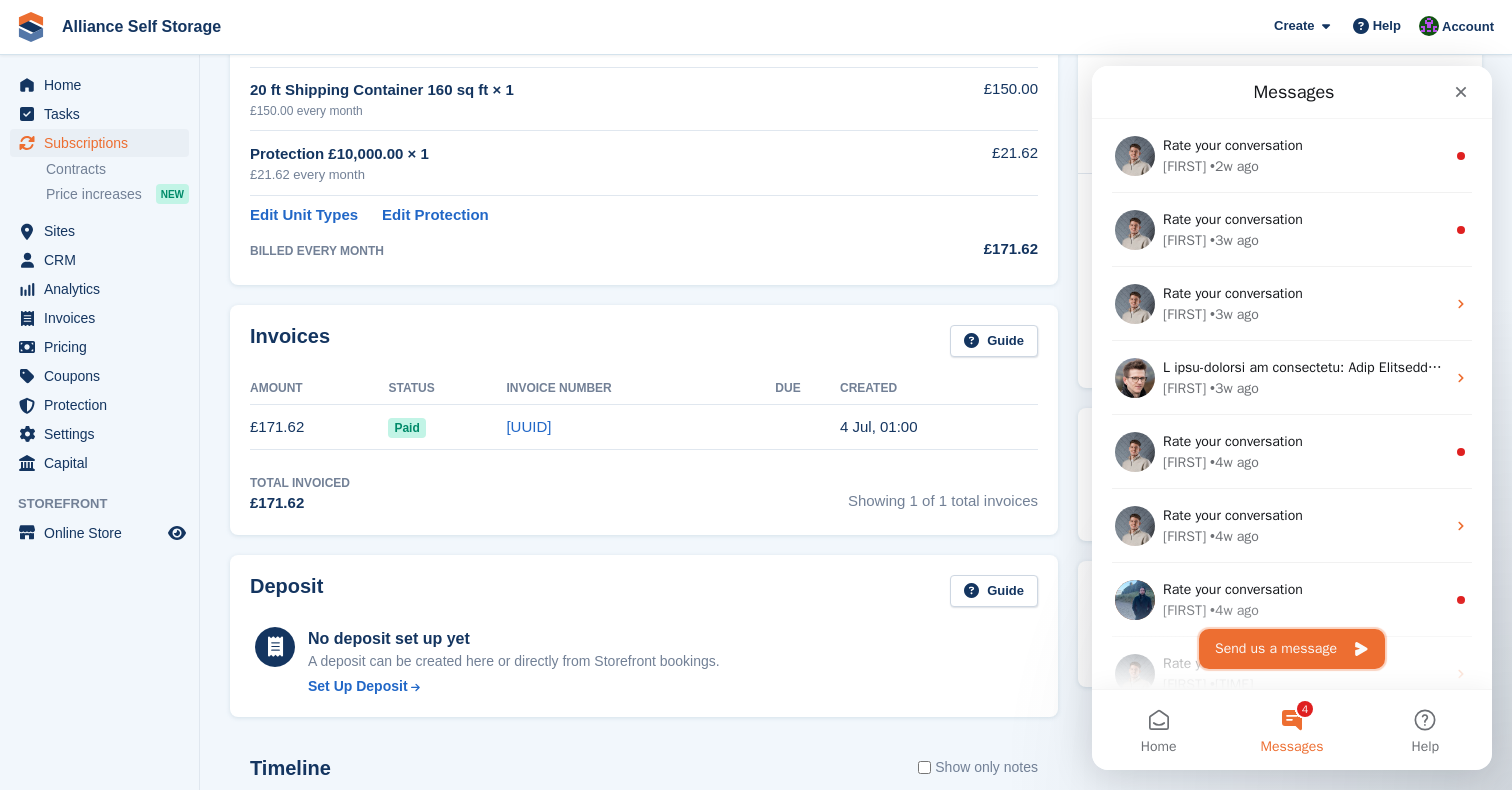 click on "Send us a message" at bounding box center (1292, 649) 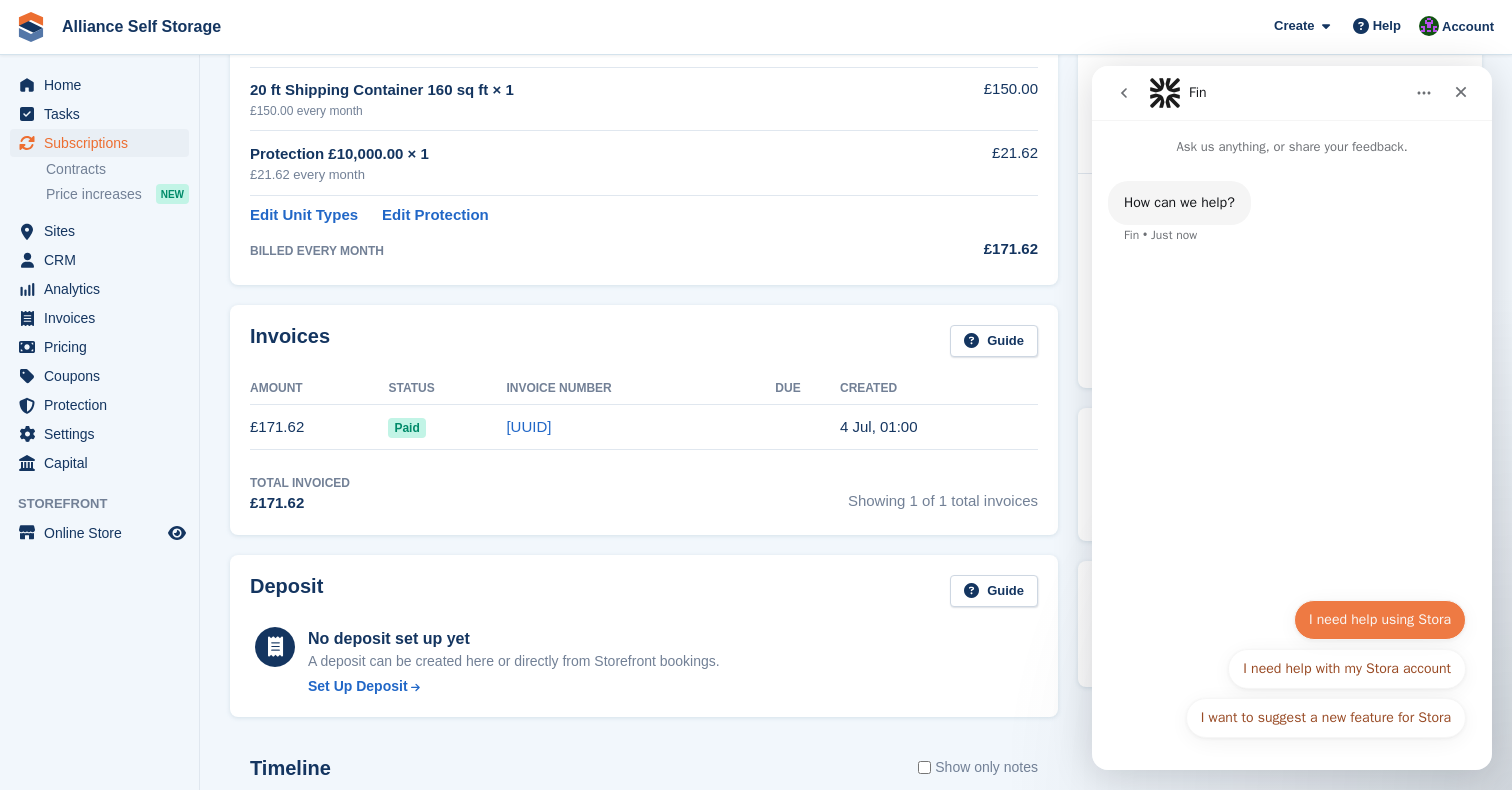click on "I need help using Stora" at bounding box center (1380, 620) 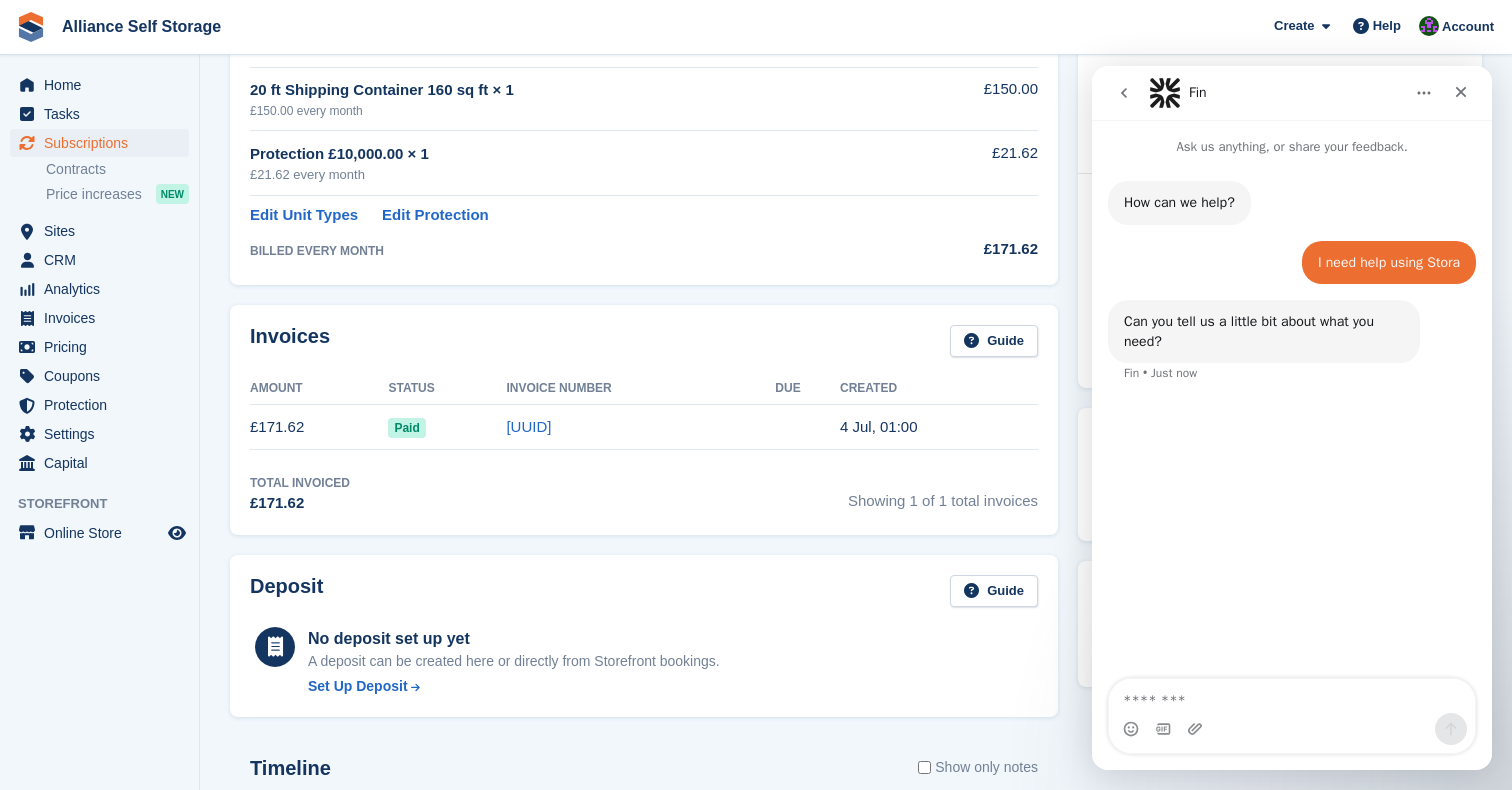 click at bounding box center (1292, 696) 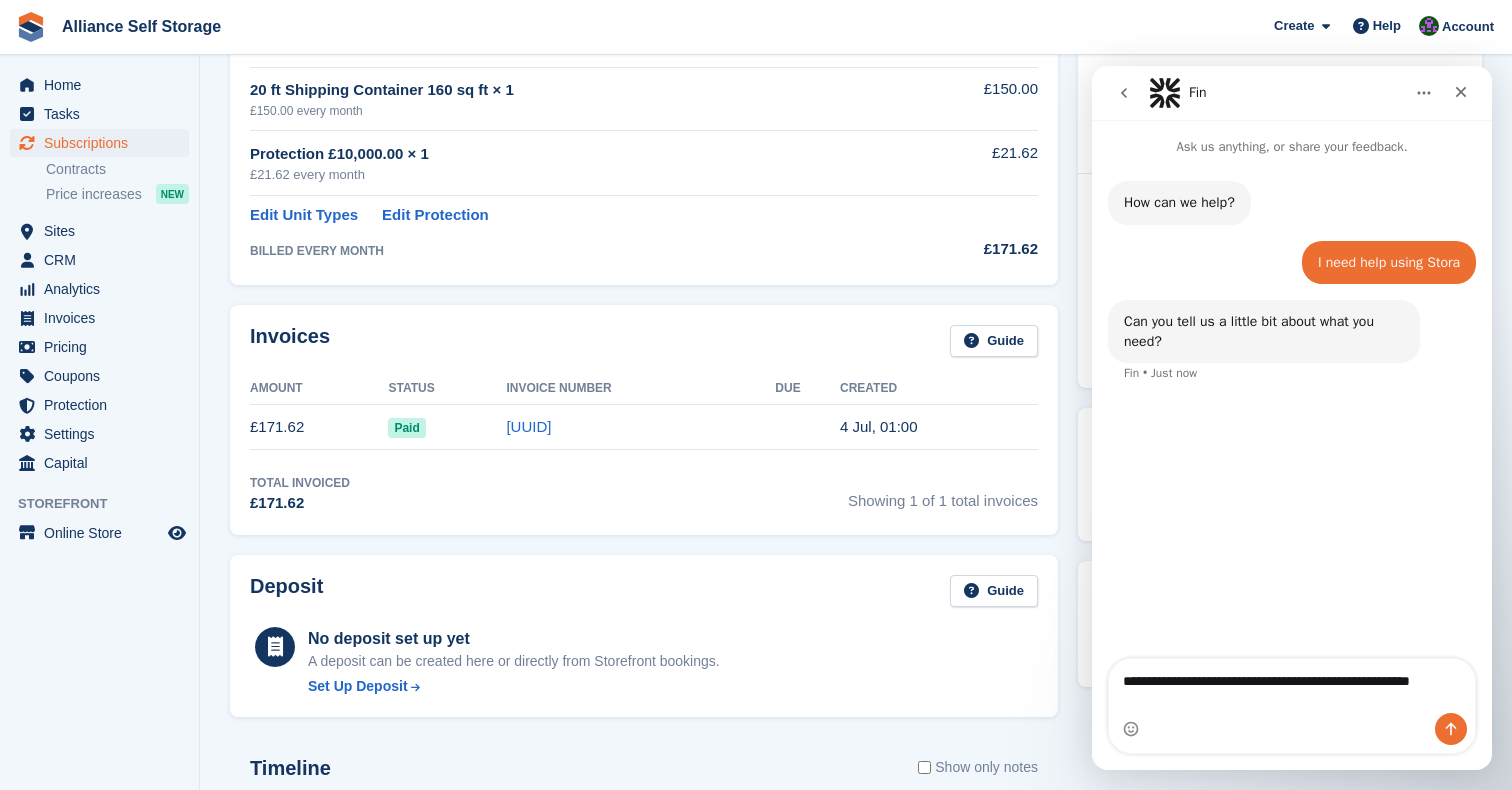 type on "**********" 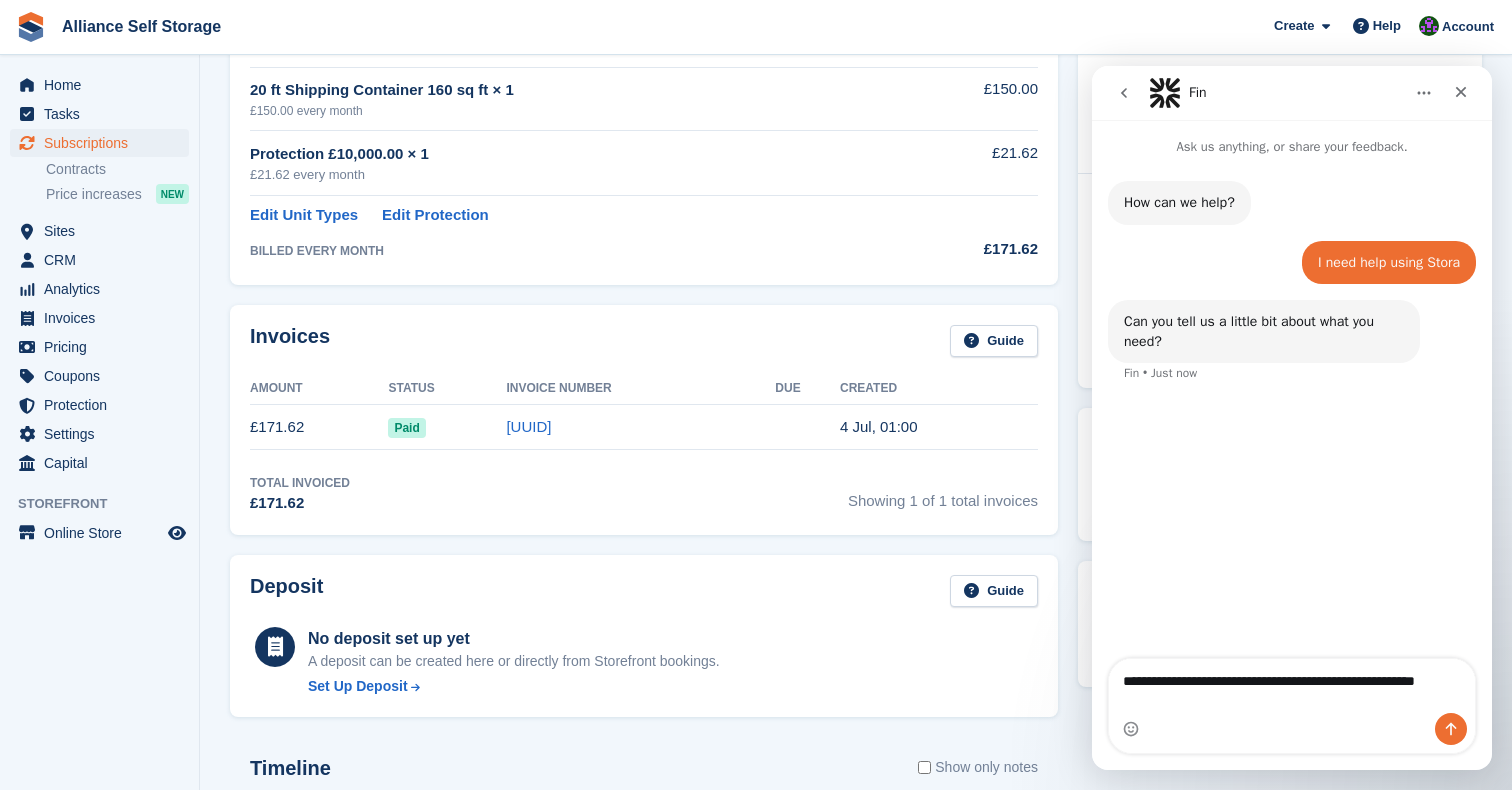 type 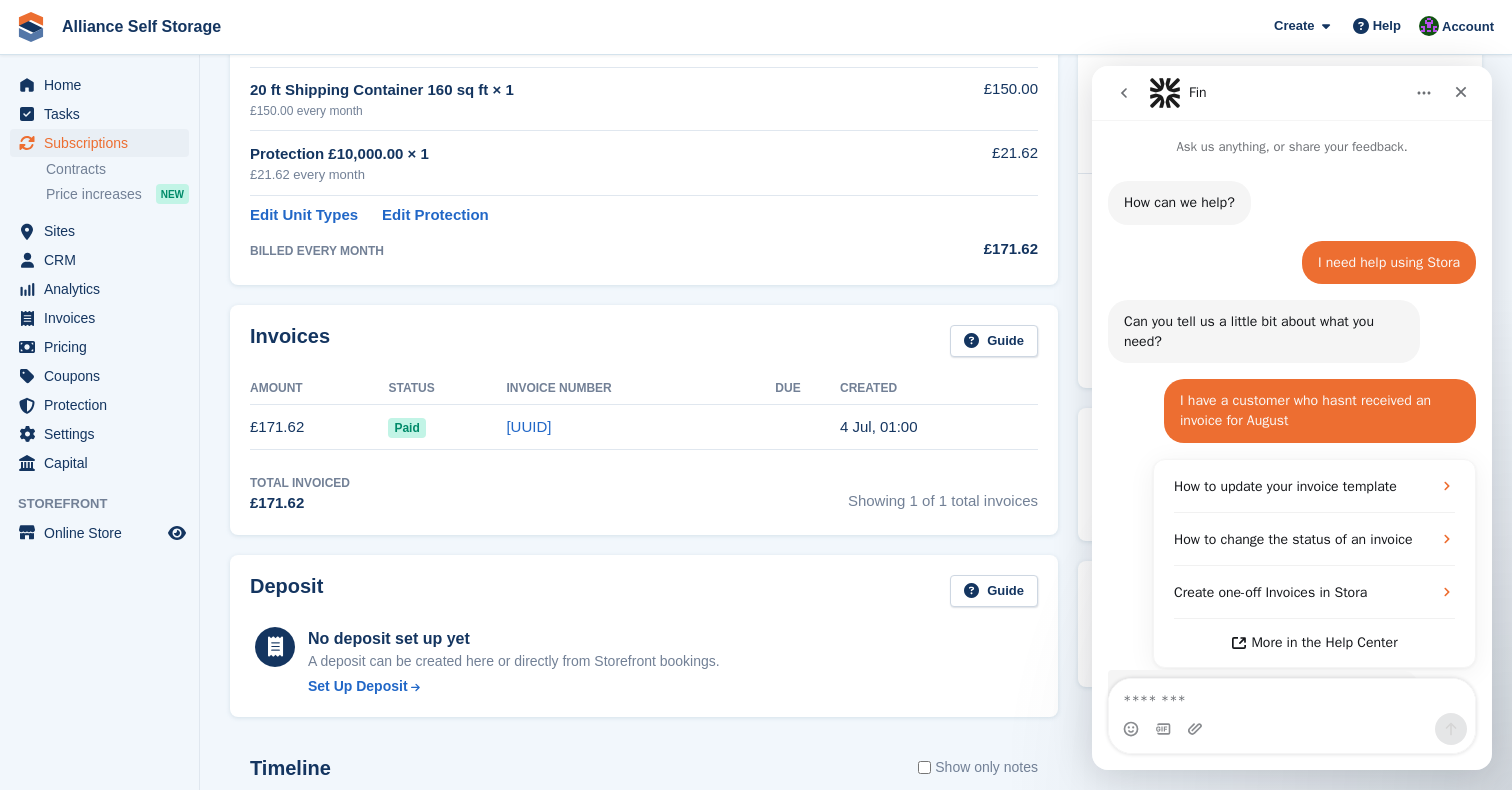 scroll, scrollTop: 146, scrollLeft: 0, axis: vertical 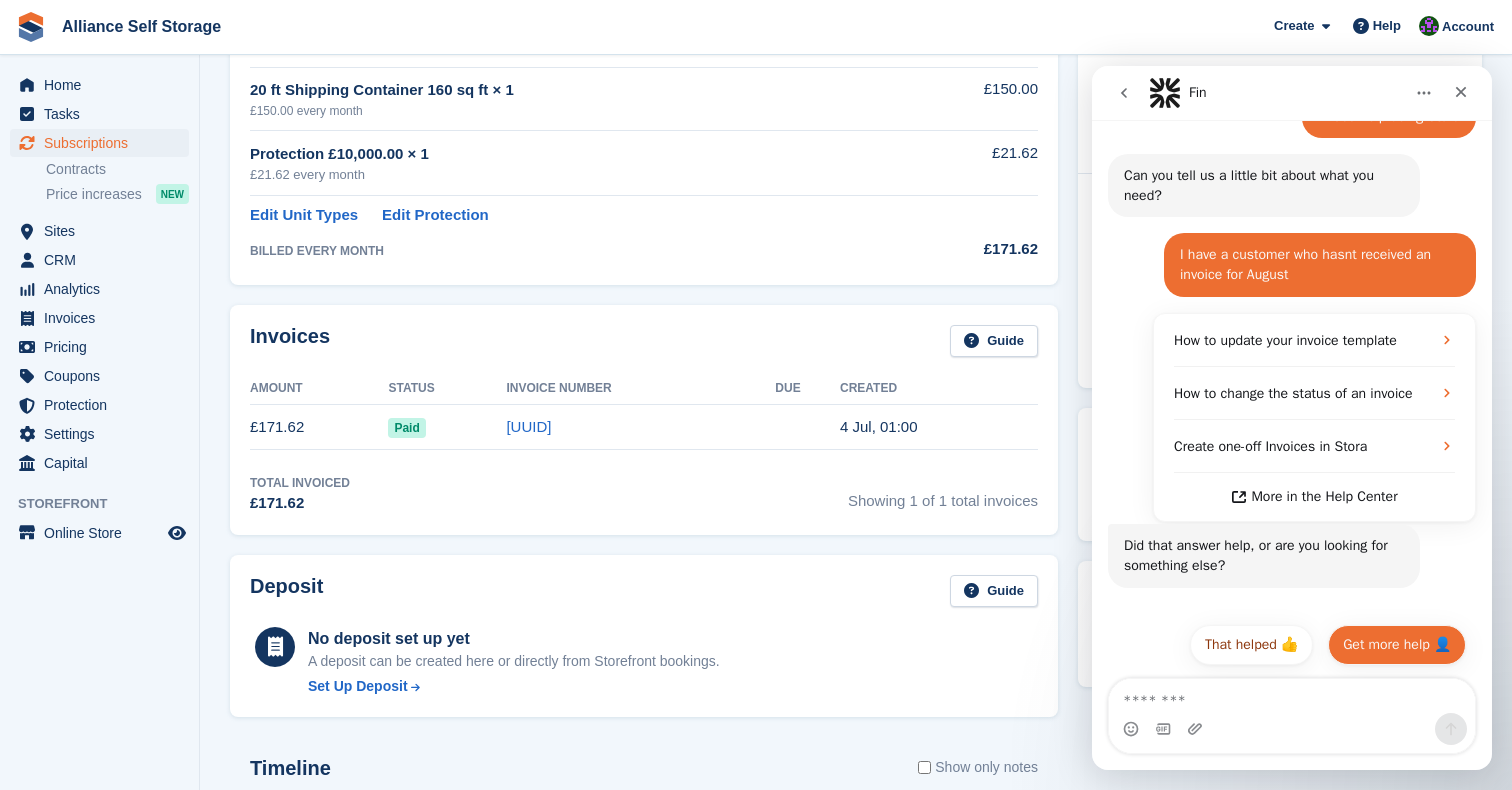 click on "Get more help 👤" at bounding box center [1397, 645] 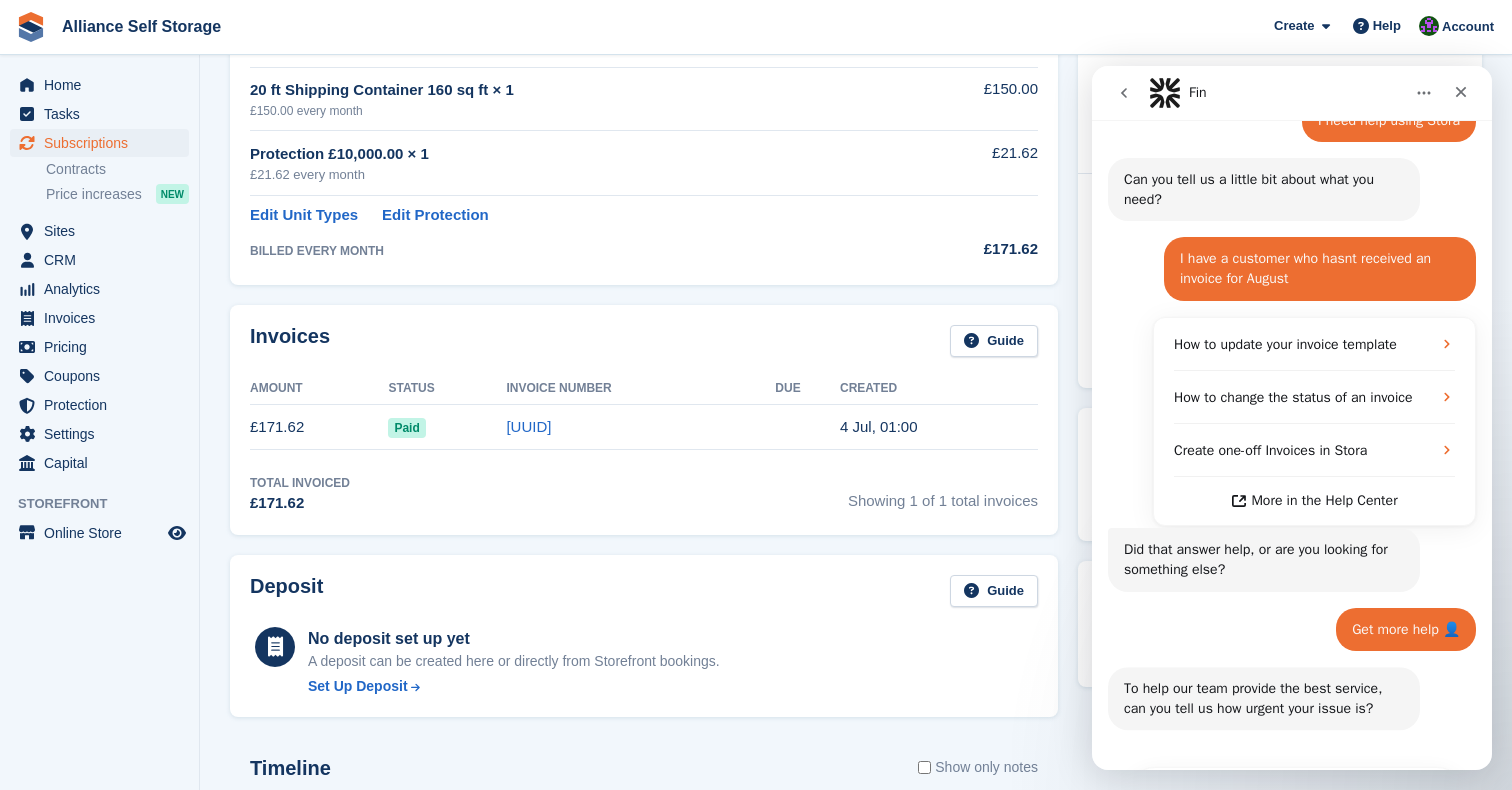 scroll, scrollTop: 344, scrollLeft: 0, axis: vertical 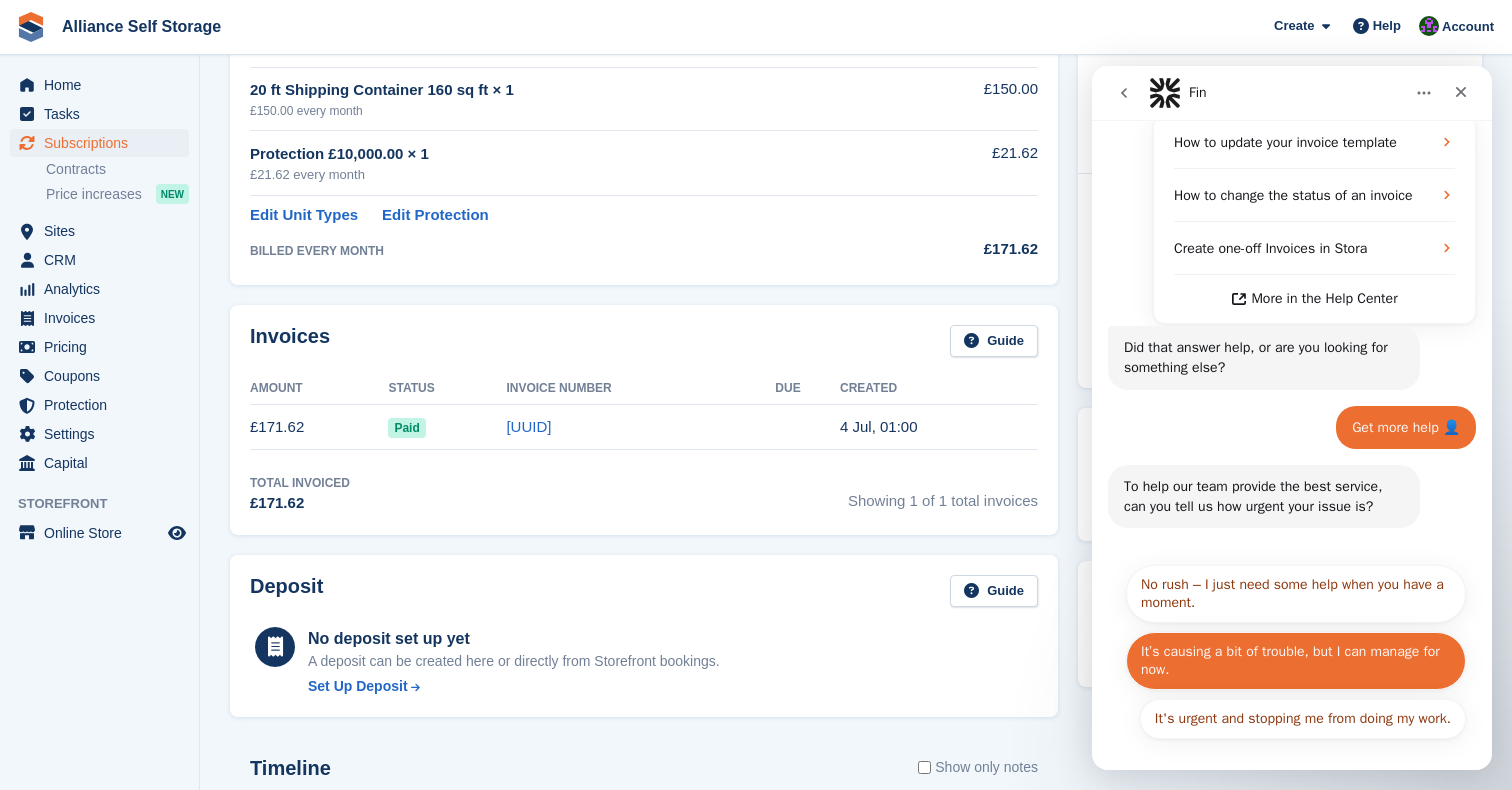 click on "It’s causing a bit of trouble, but I can manage for now." at bounding box center (1296, 661) 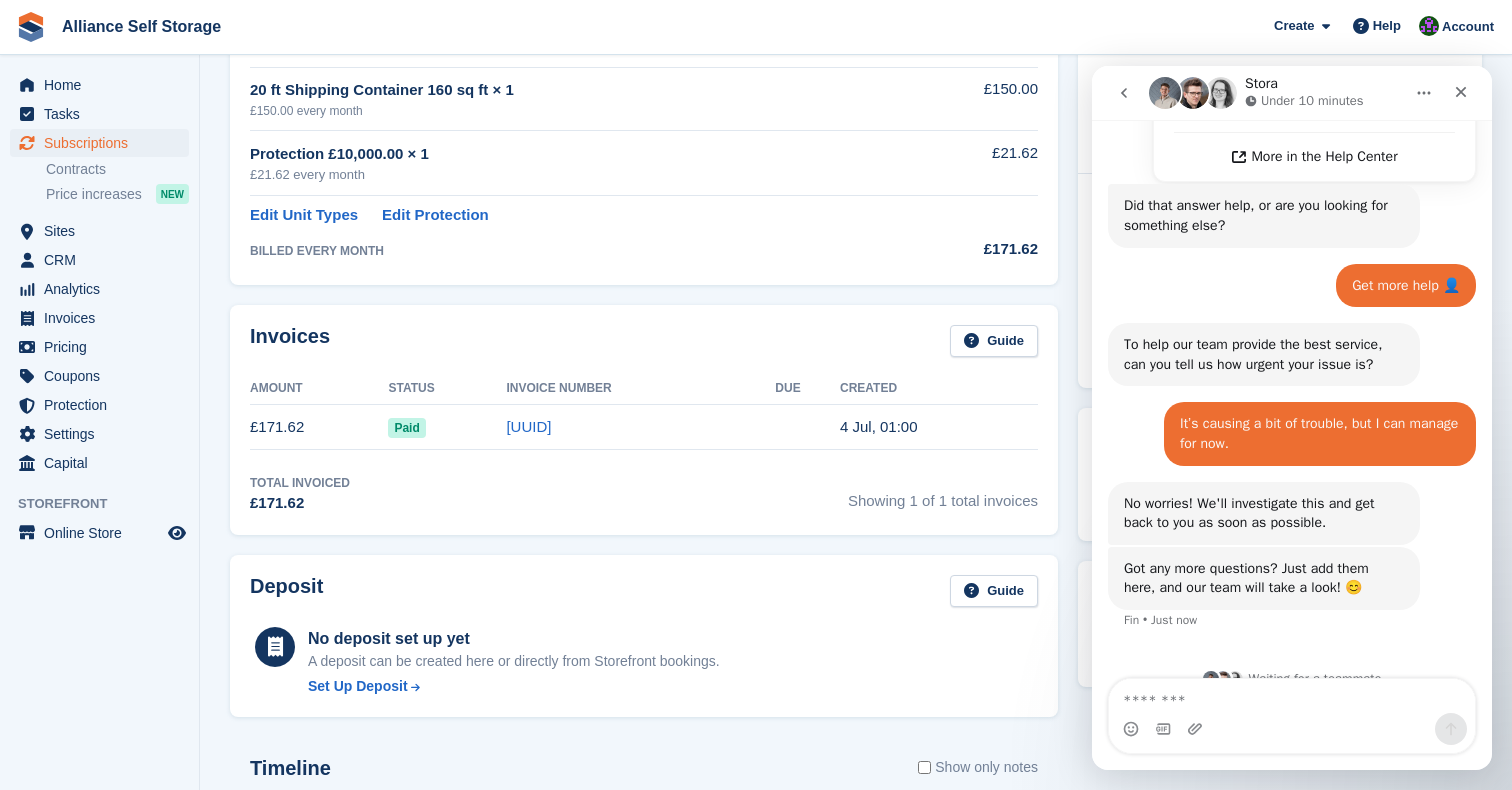 scroll, scrollTop: 513, scrollLeft: 0, axis: vertical 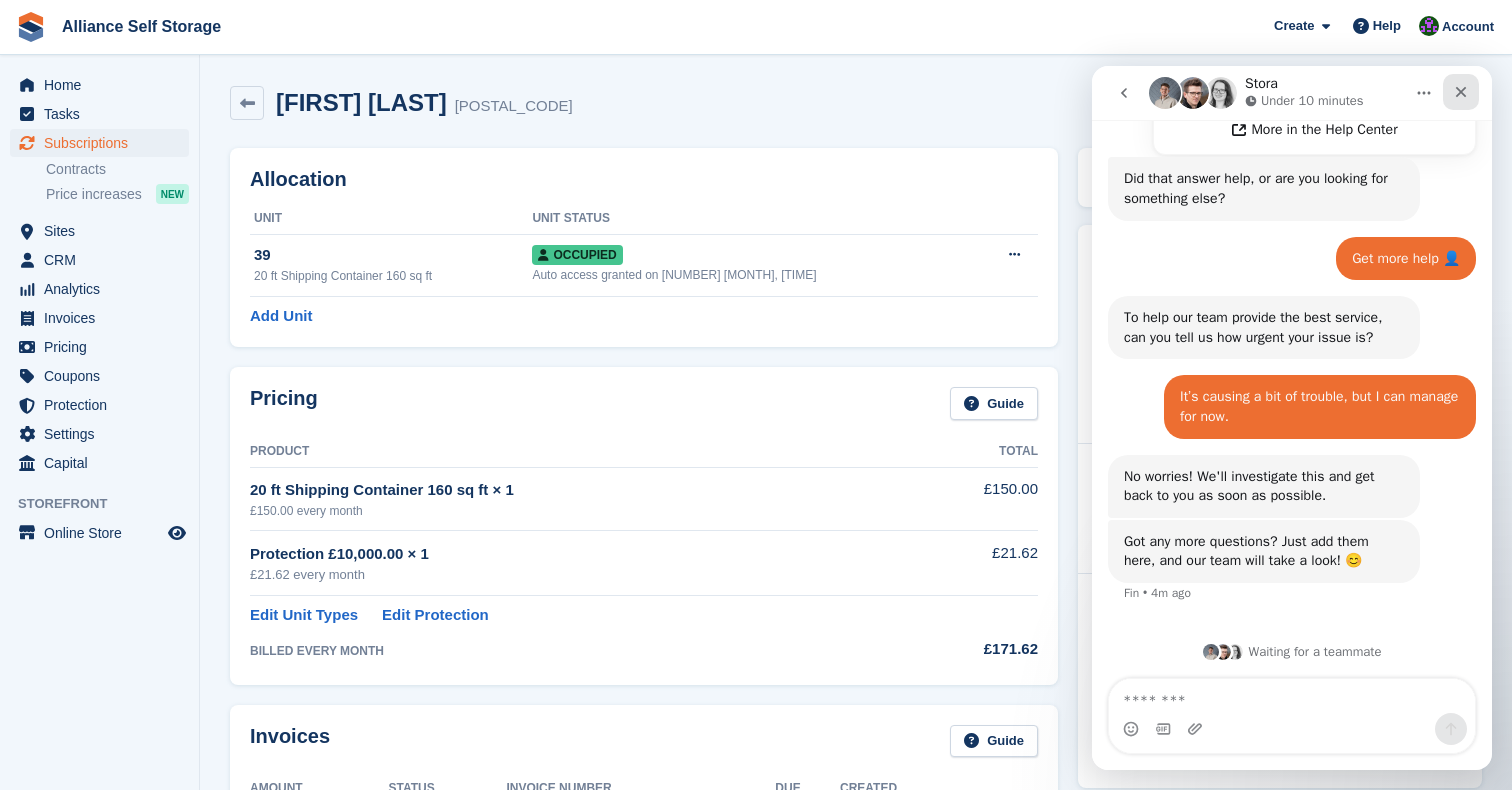 click 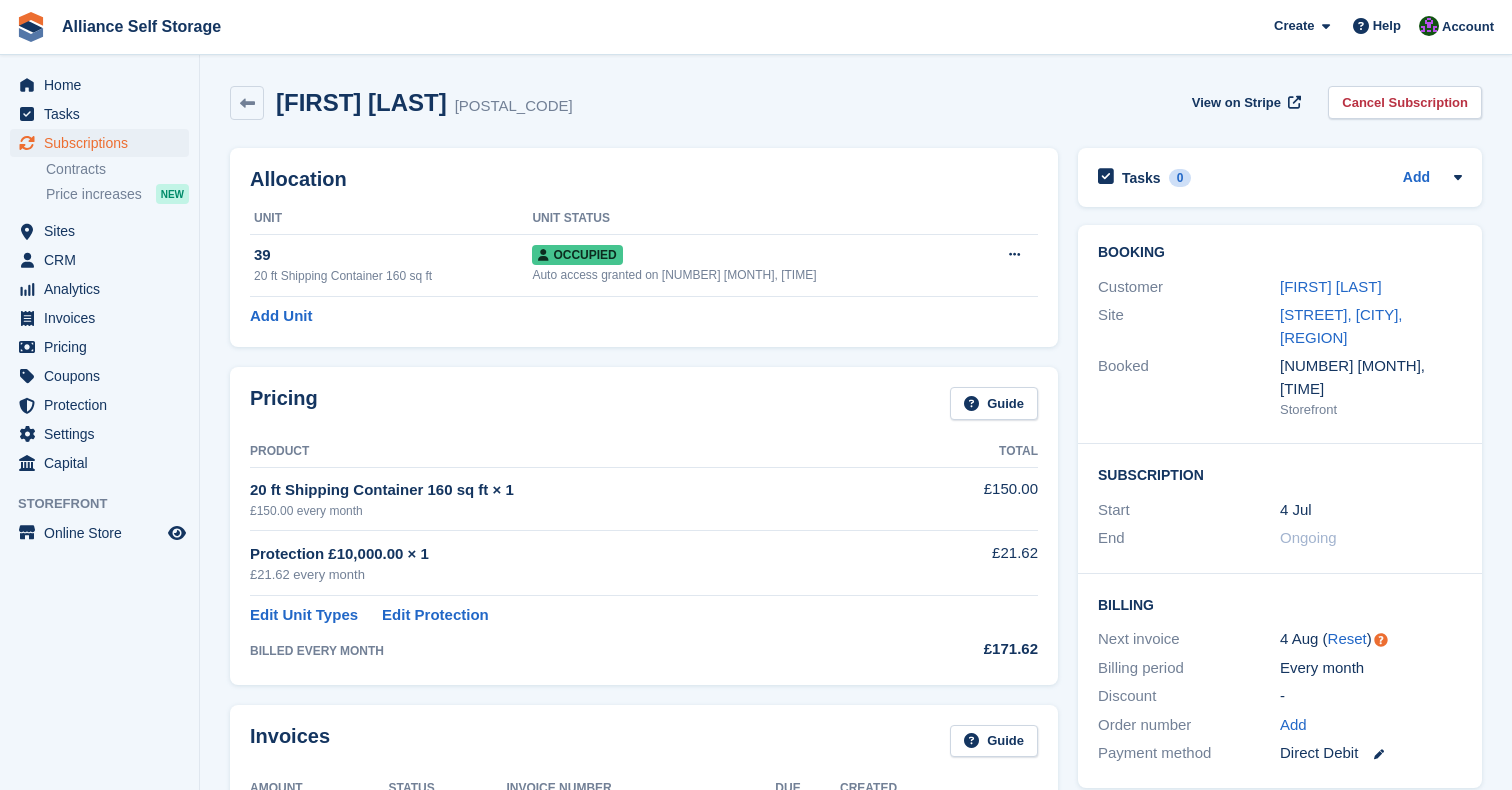 scroll, scrollTop: 0, scrollLeft: 0, axis: both 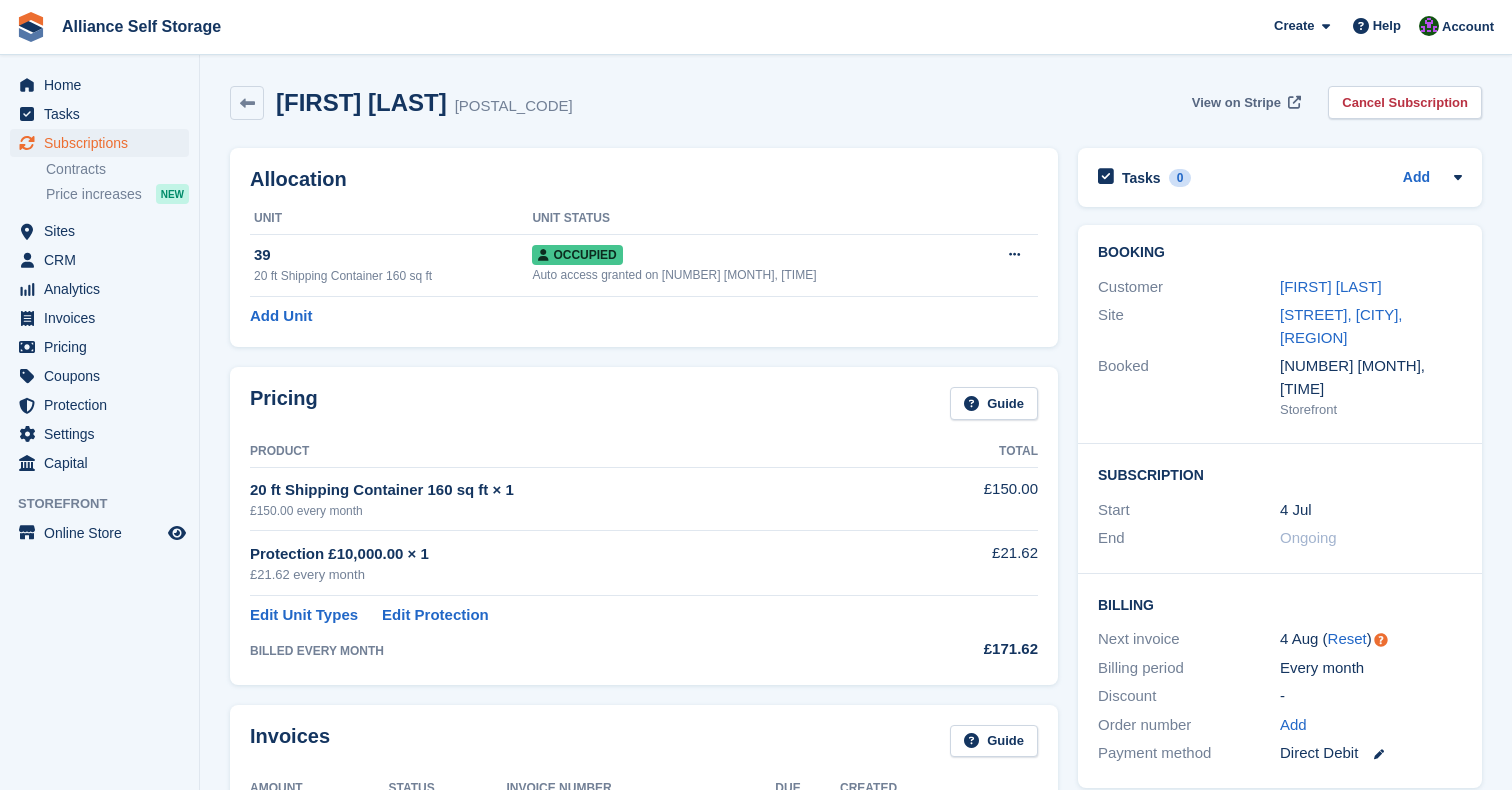 click on "View on Stripe" at bounding box center (1236, 103) 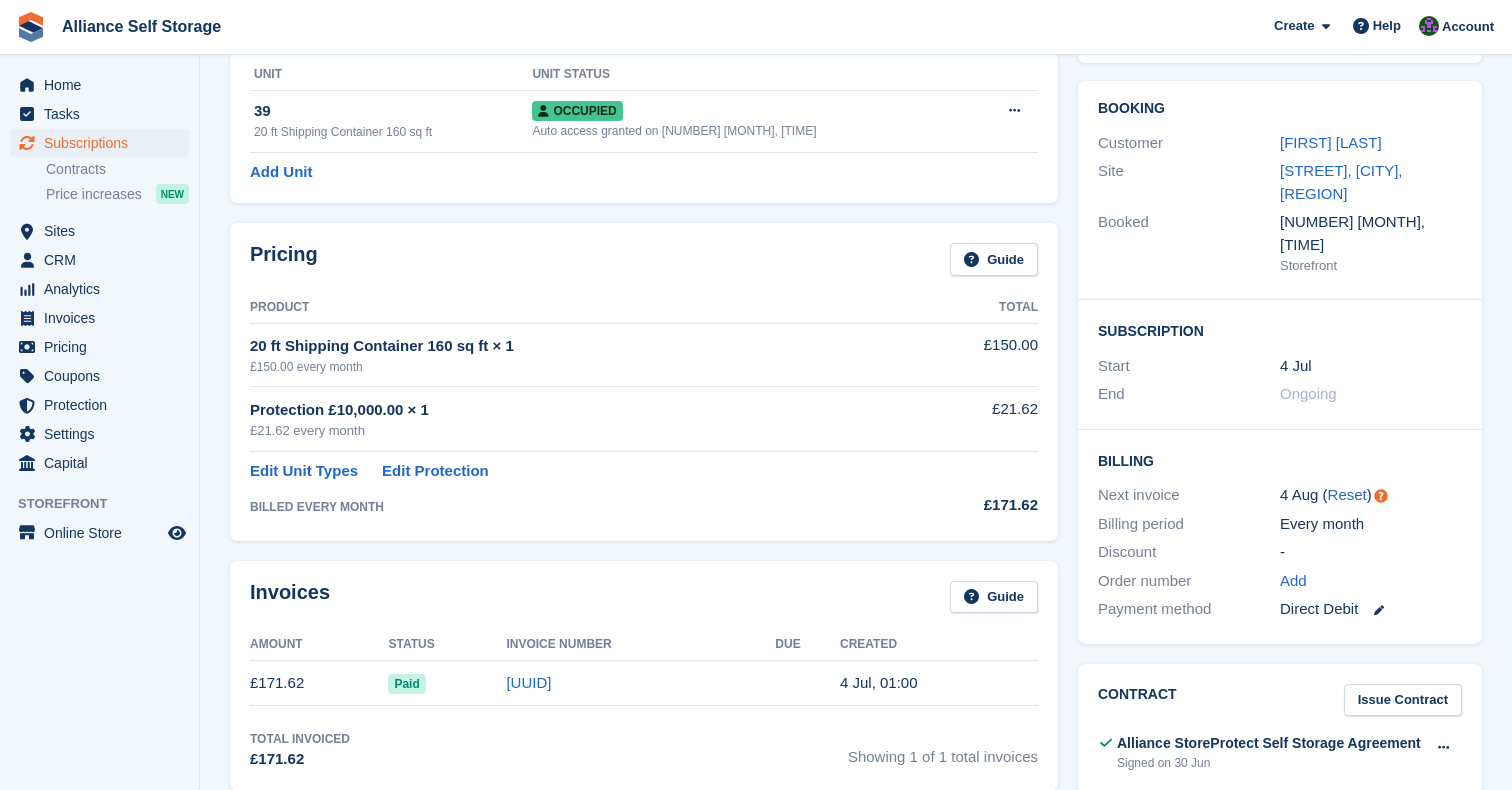 scroll, scrollTop: 0, scrollLeft: 0, axis: both 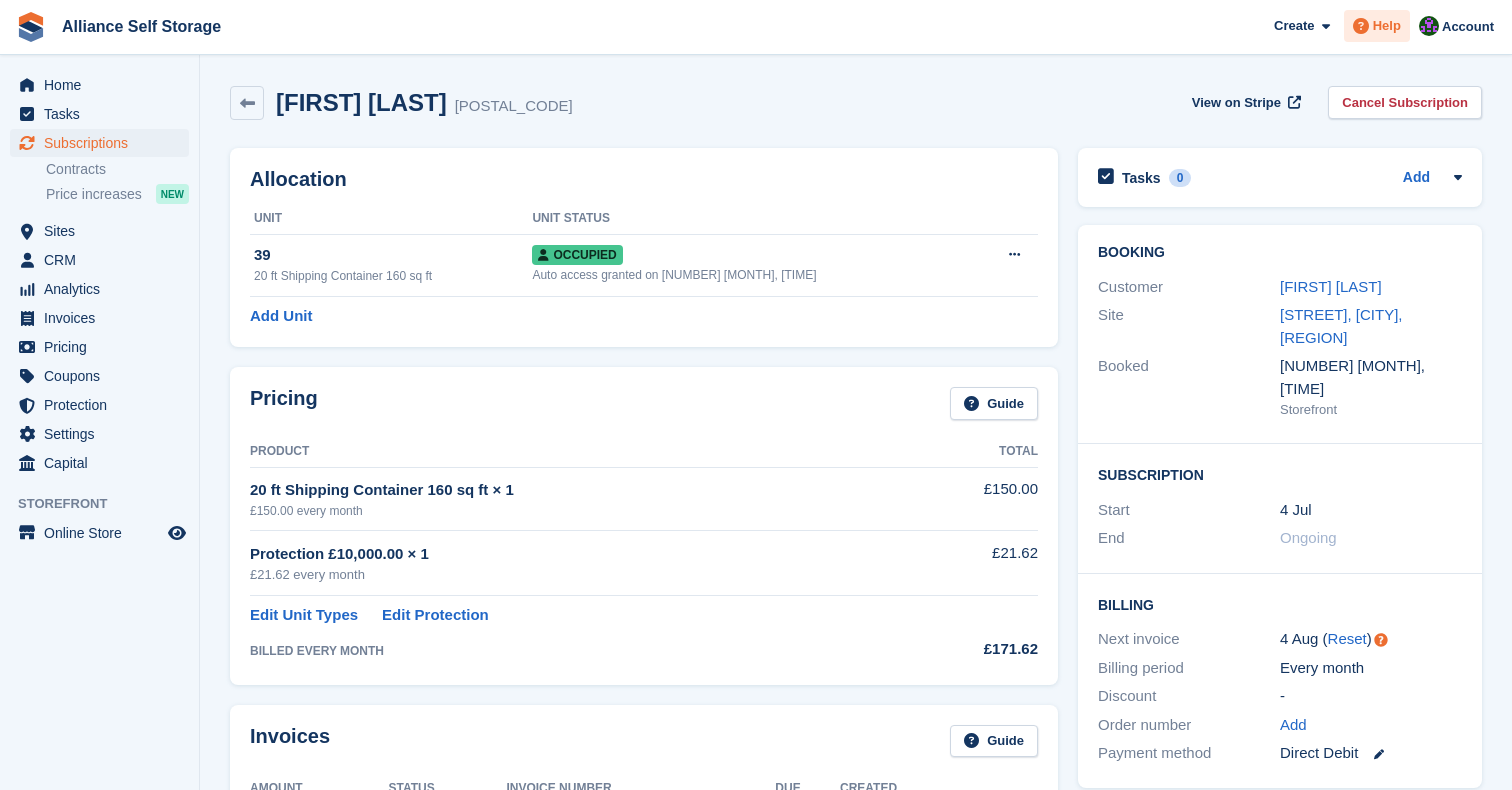click on "Help" at bounding box center [1387, 26] 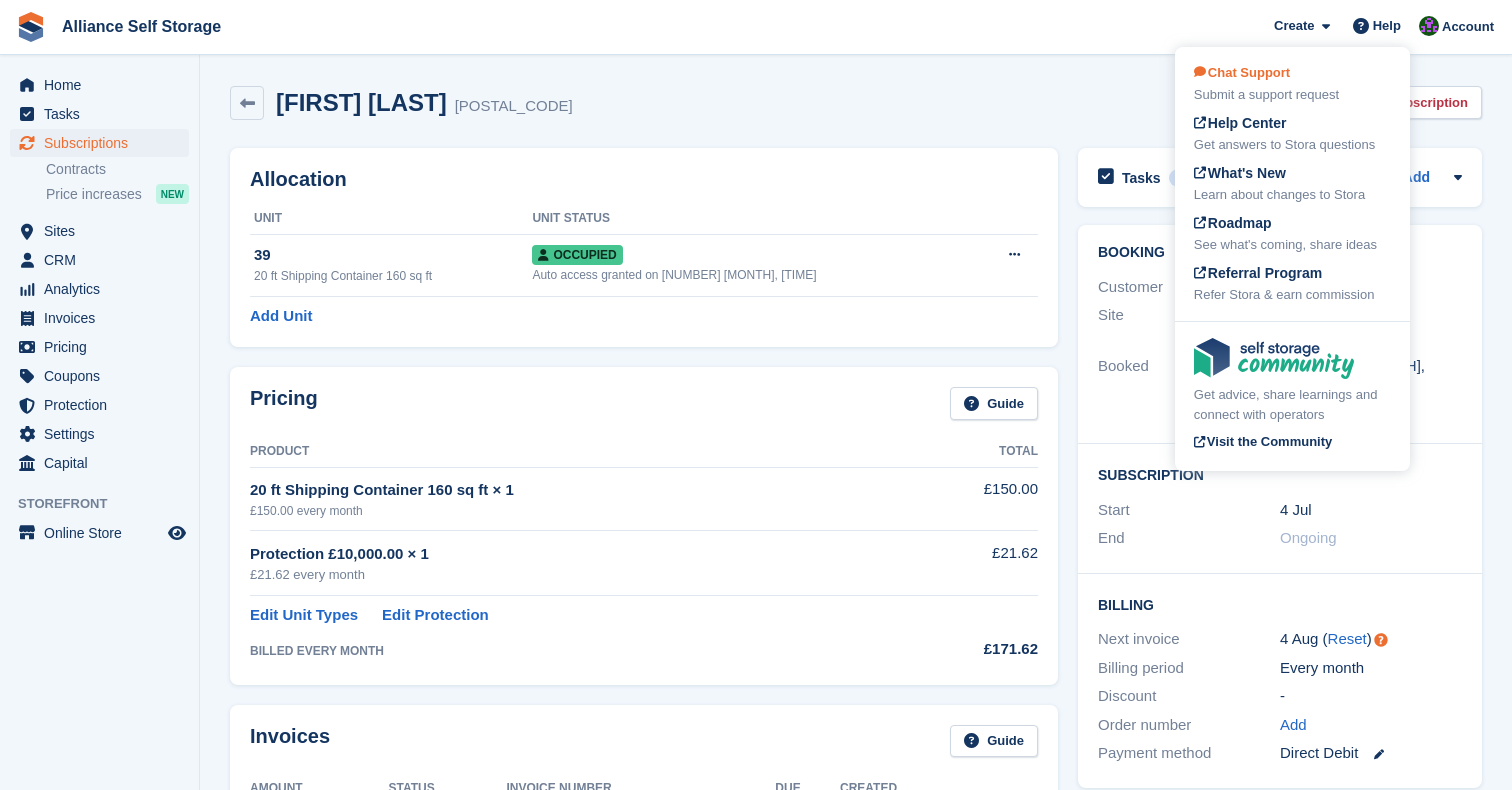 click on "Chat Support
Submit a support request" at bounding box center [1292, 84] 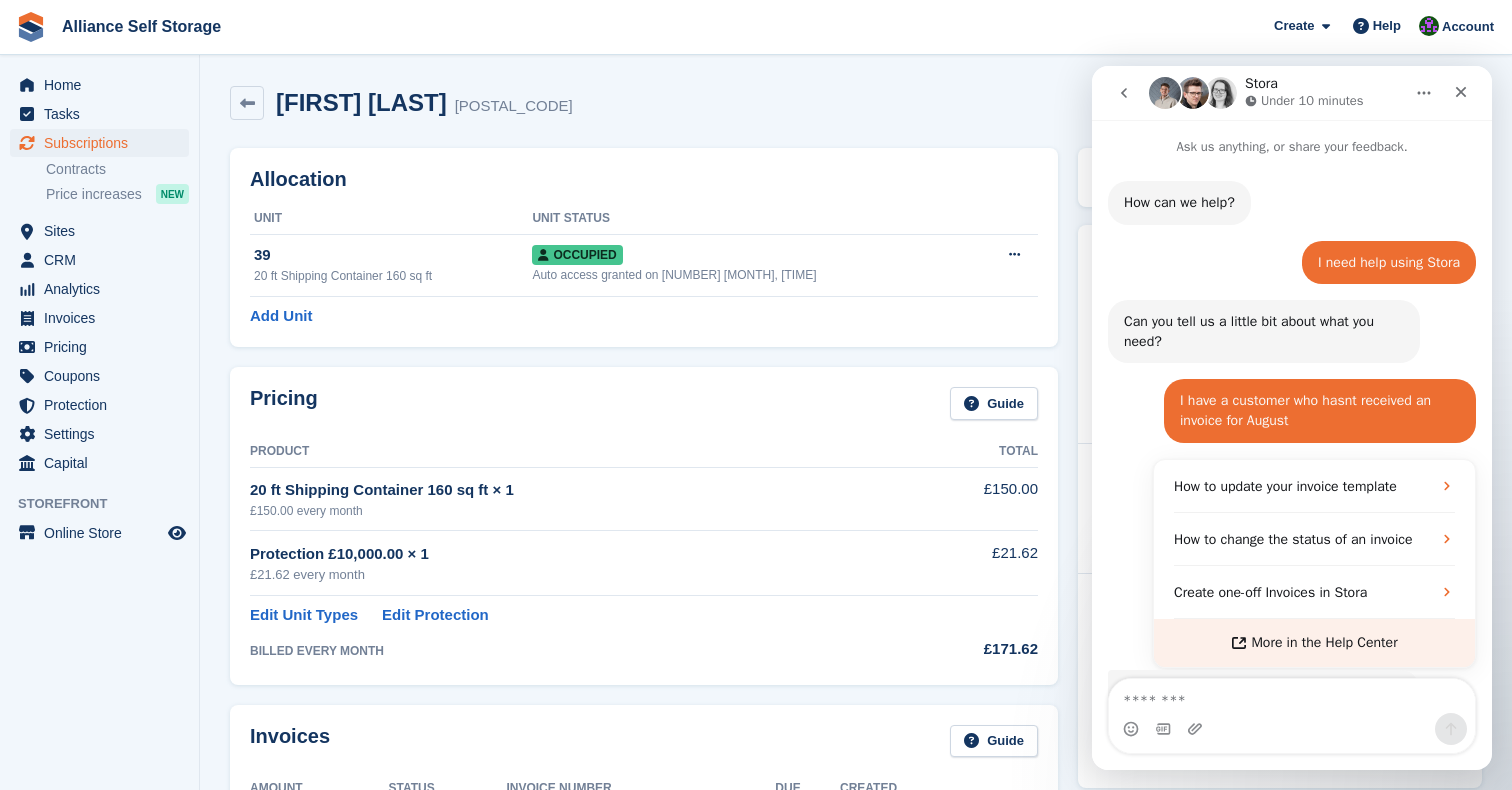 scroll, scrollTop: 513, scrollLeft: 0, axis: vertical 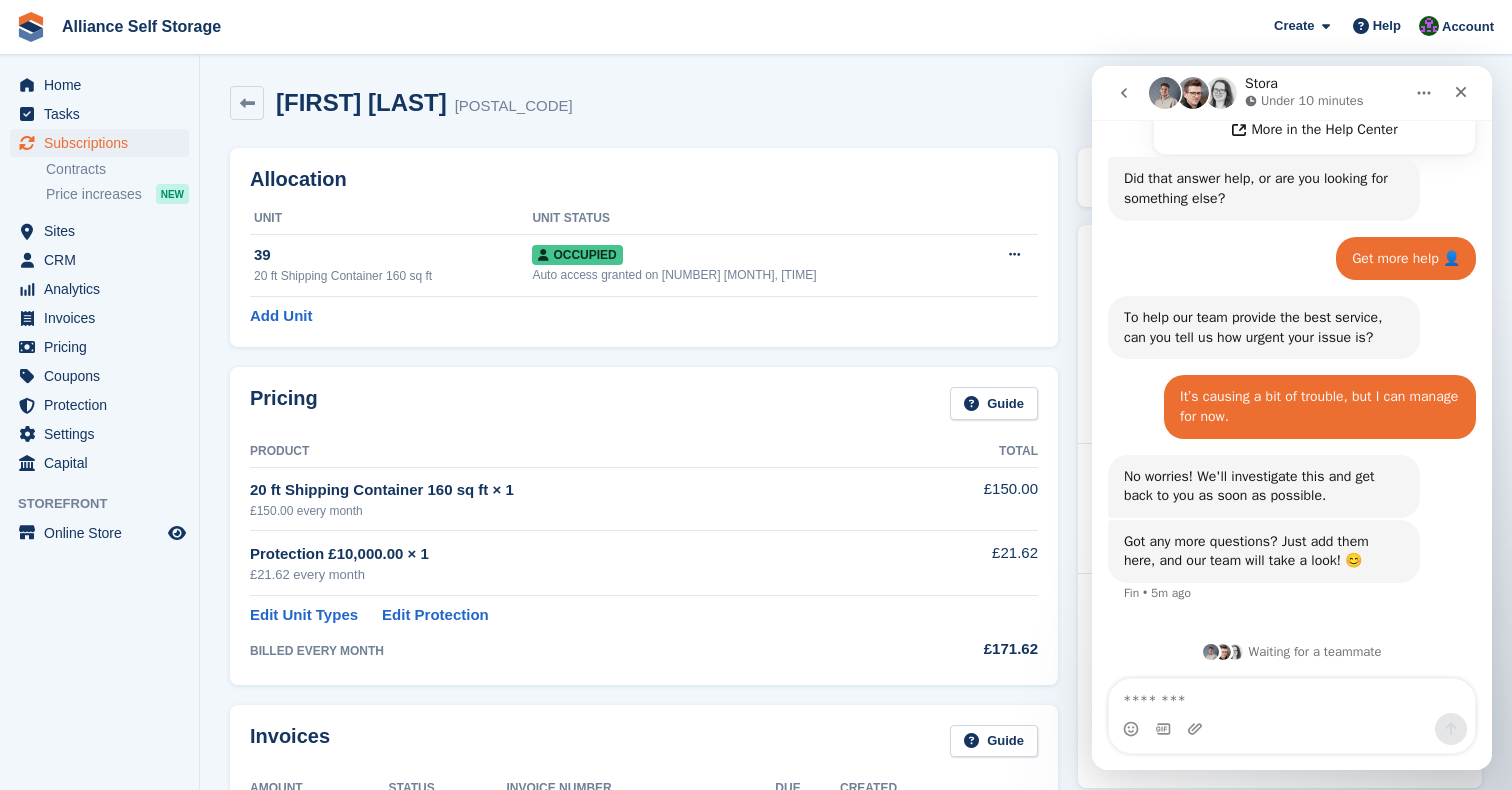 click at bounding box center (1292, 696) 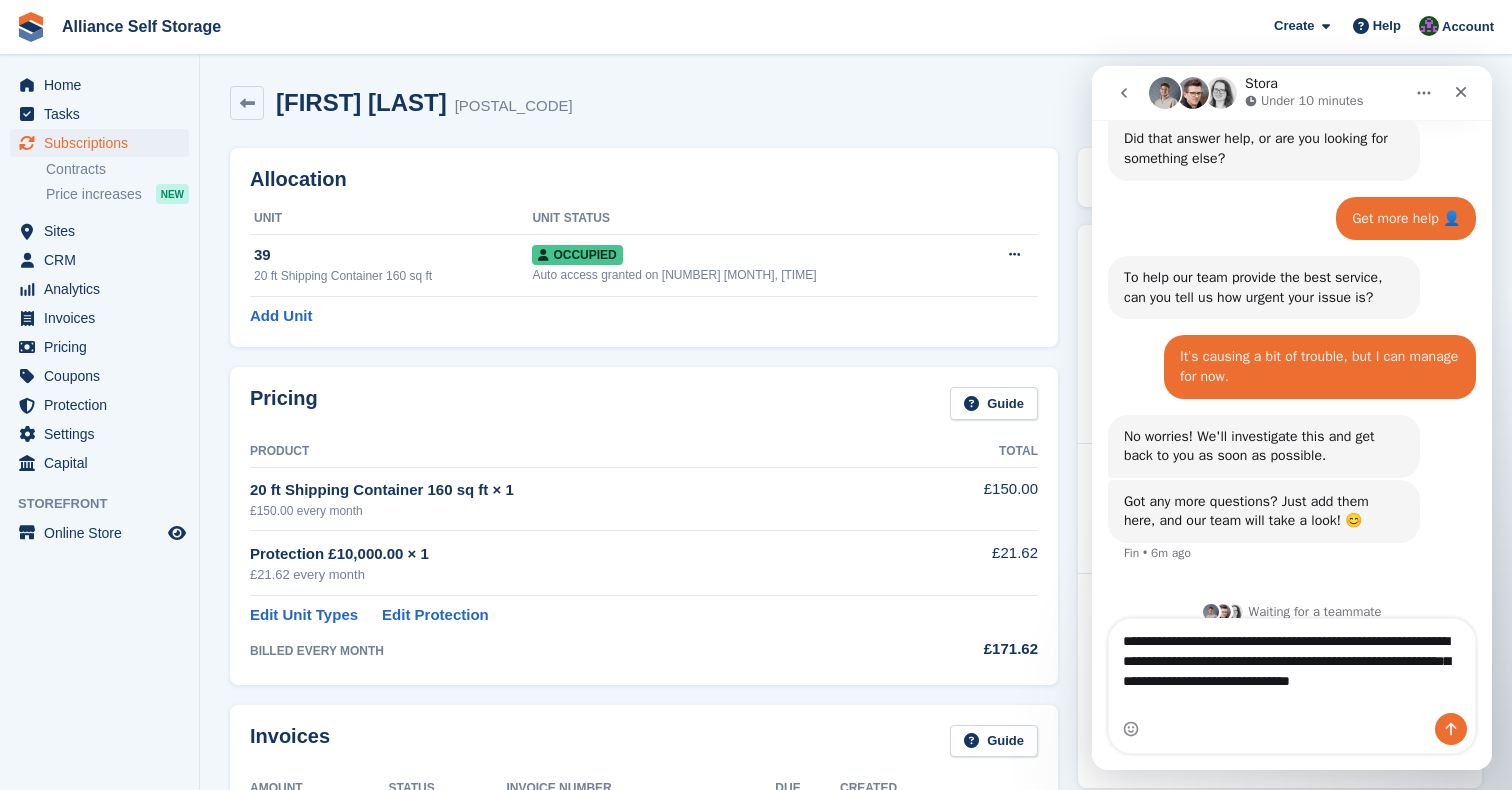 scroll, scrollTop: 573, scrollLeft: 0, axis: vertical 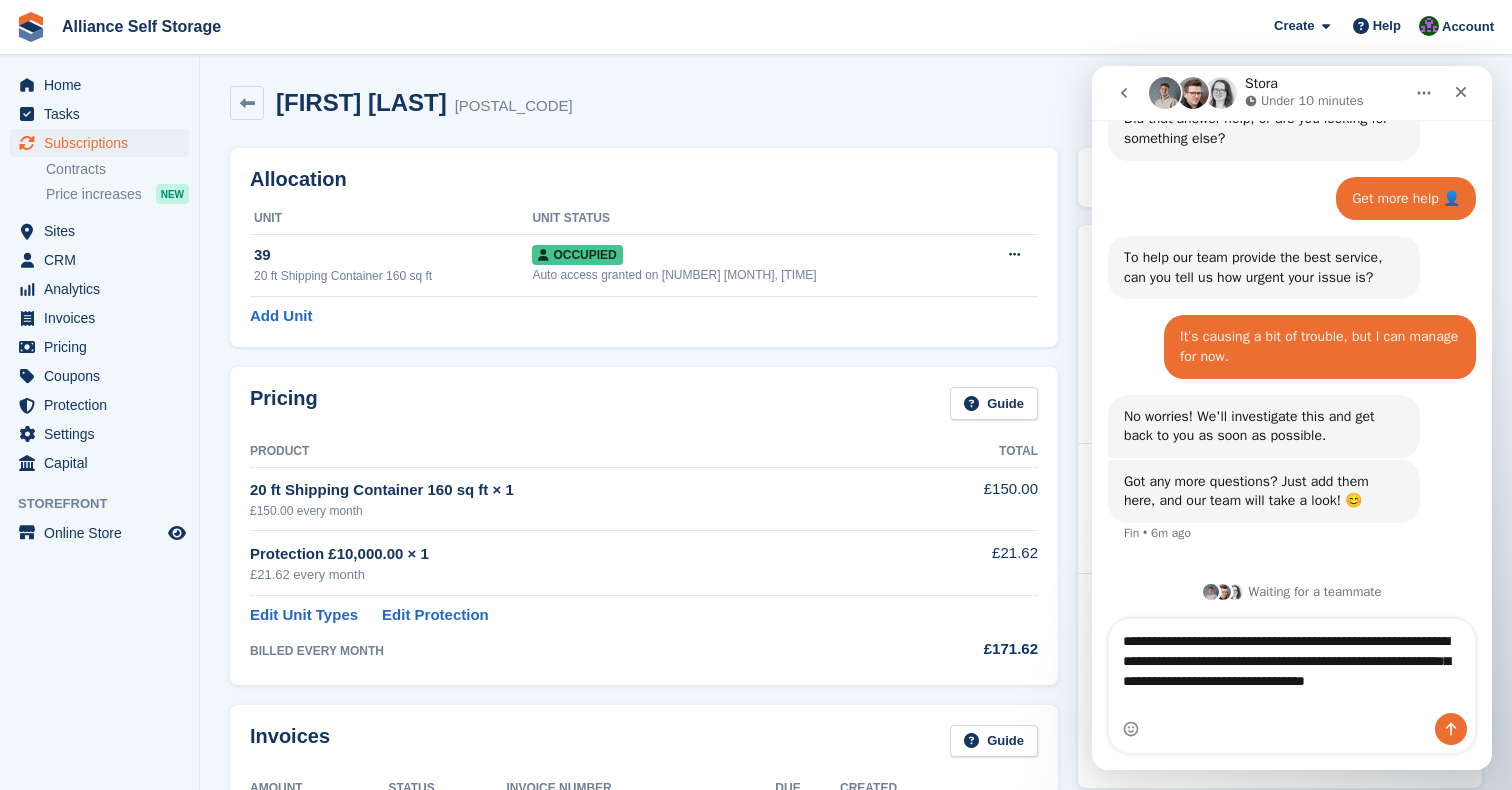 type on "**********" 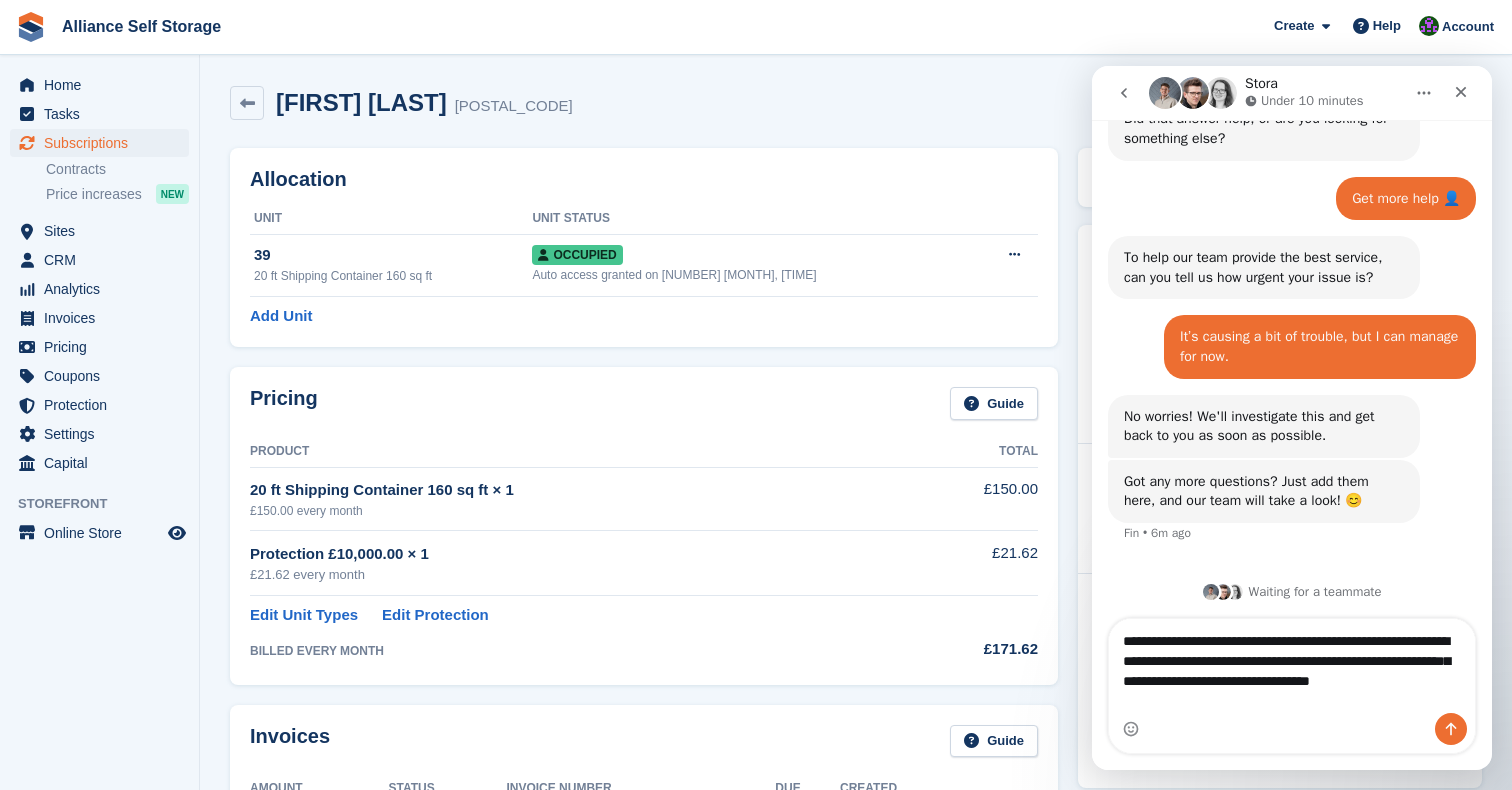 type 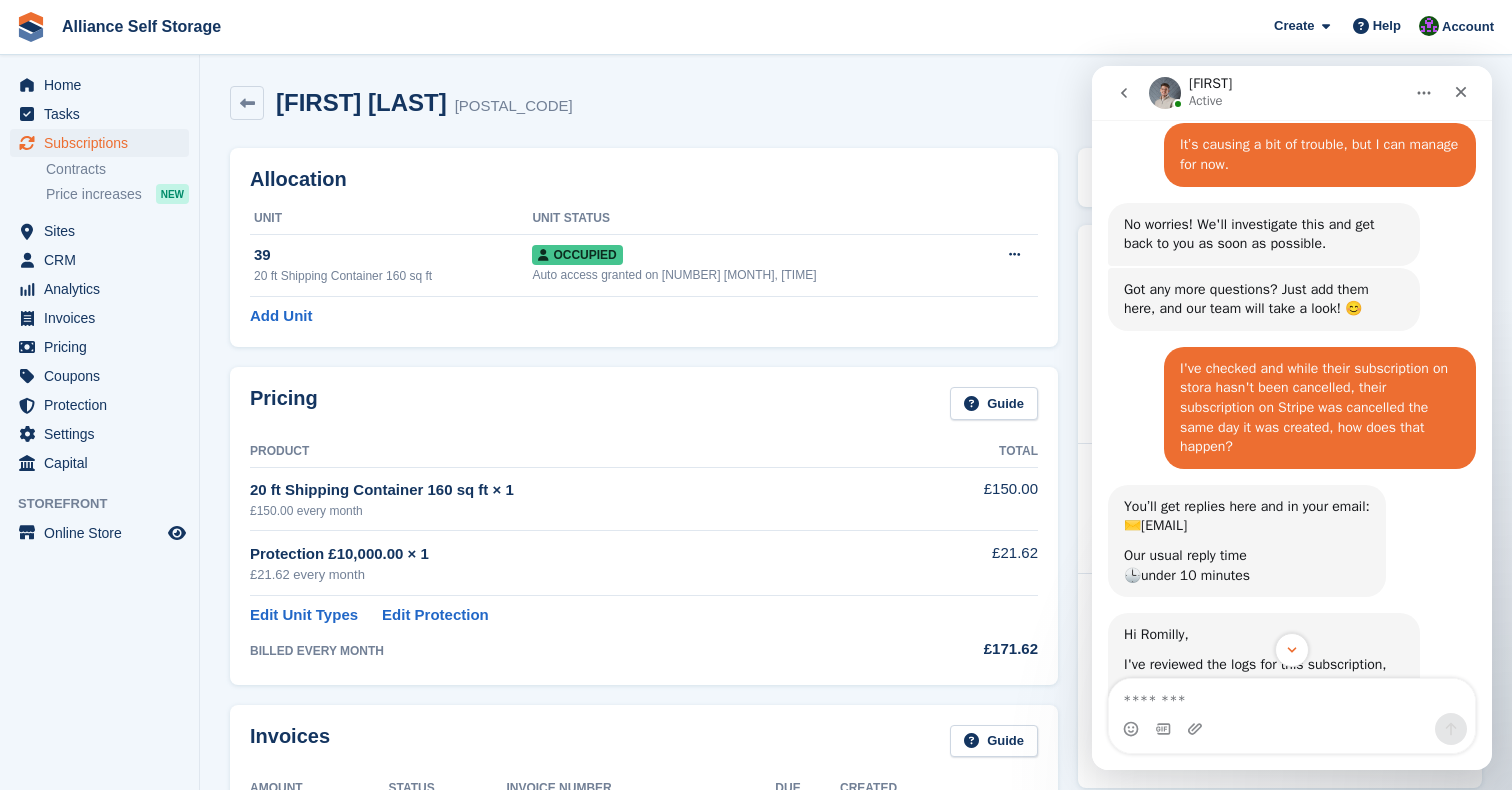 scroll, scrollTop: 465, scrollLeft: 0, axis: vertical 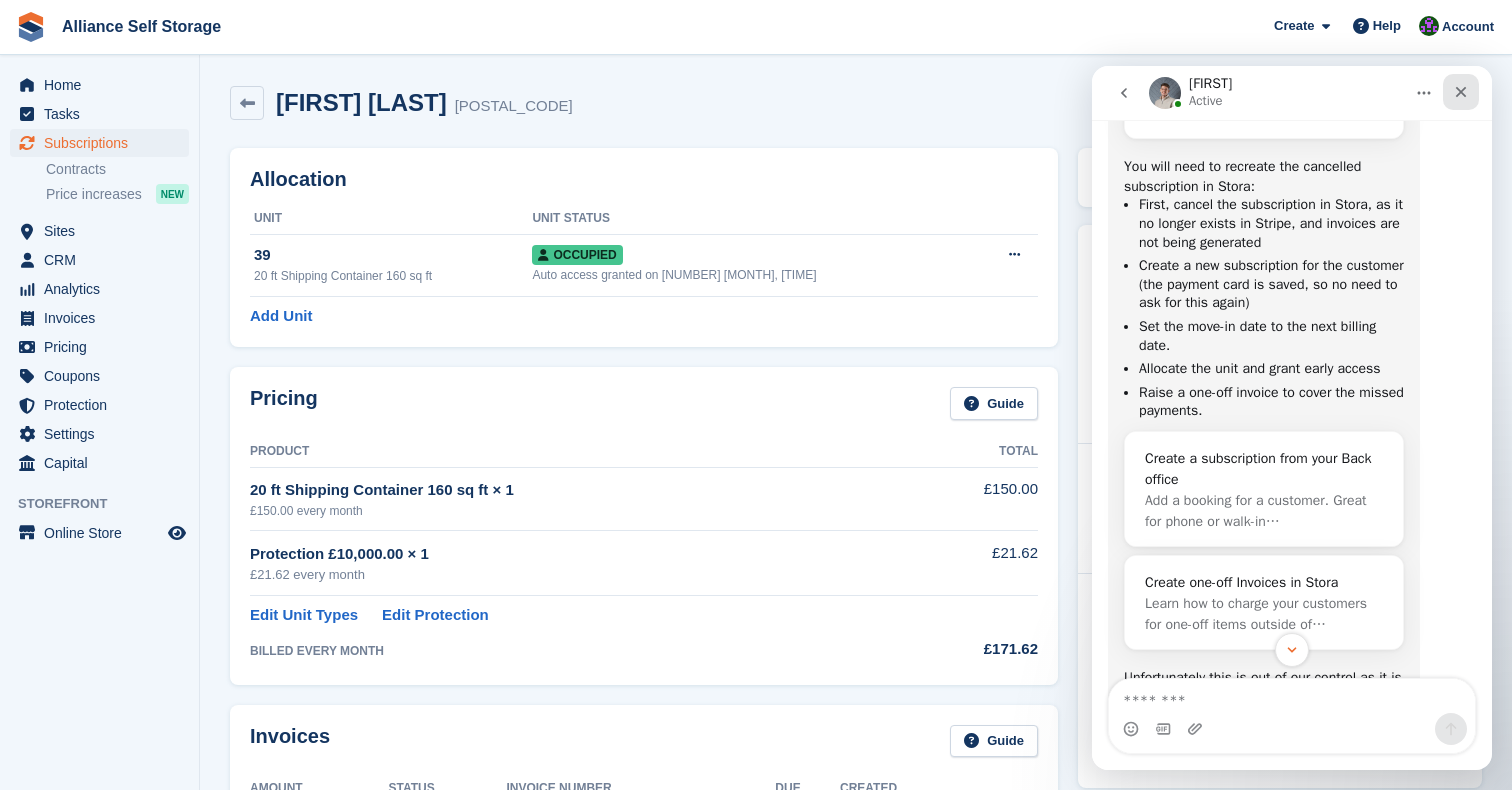 click 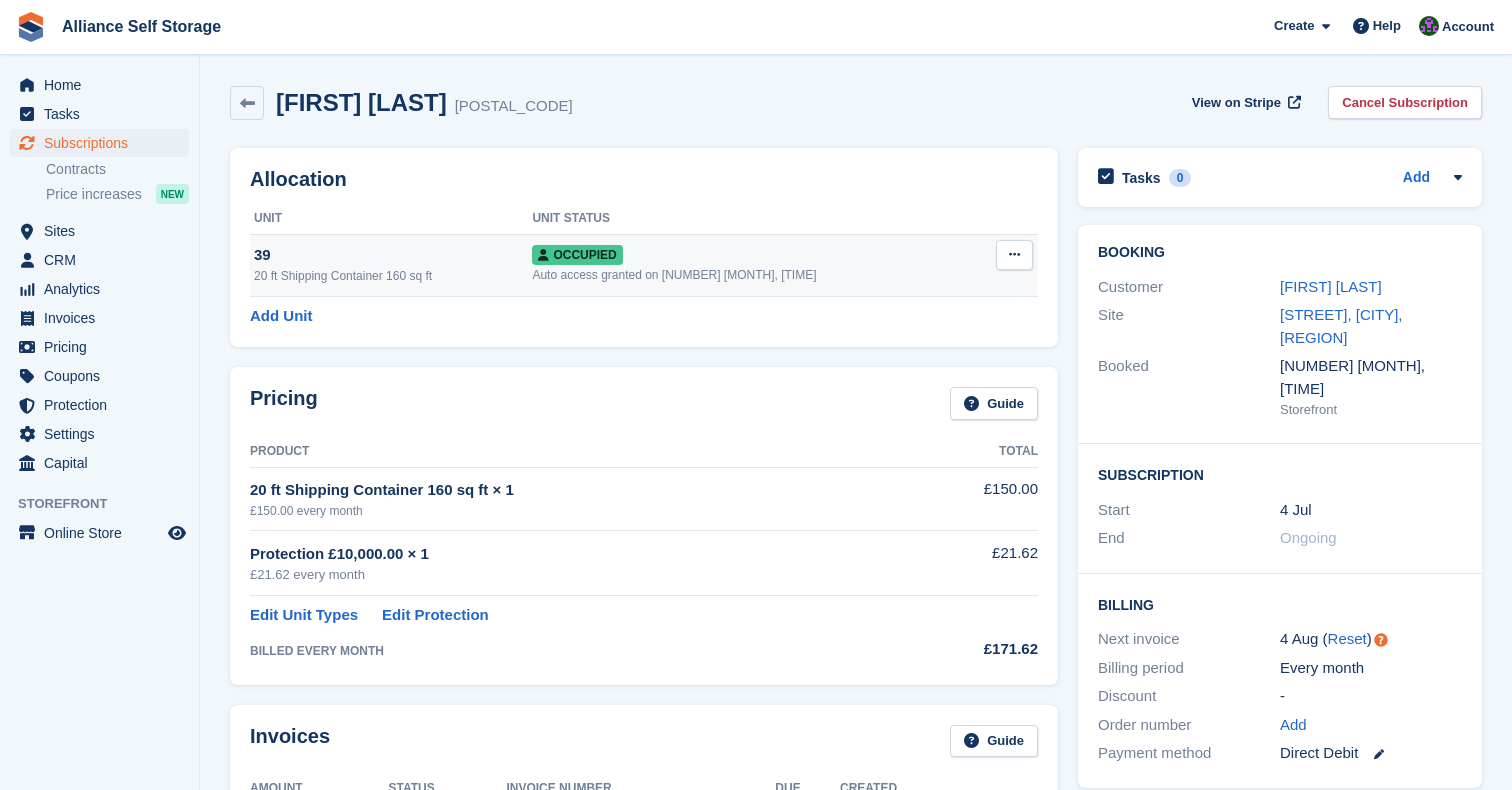 click at bounding box center (1014, 254) 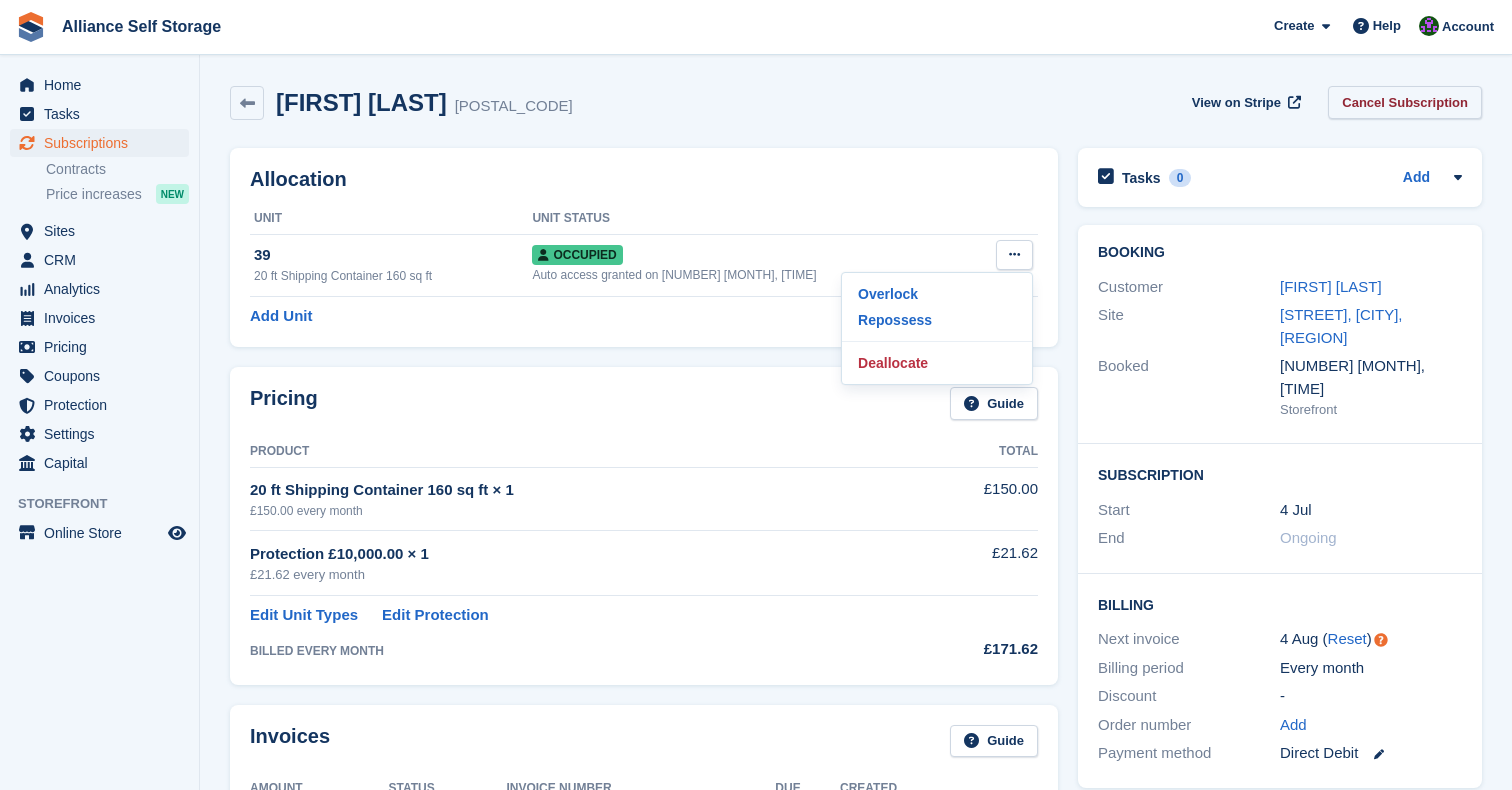 click on "Cancel Subscription" at bounding box center (1405, 102) 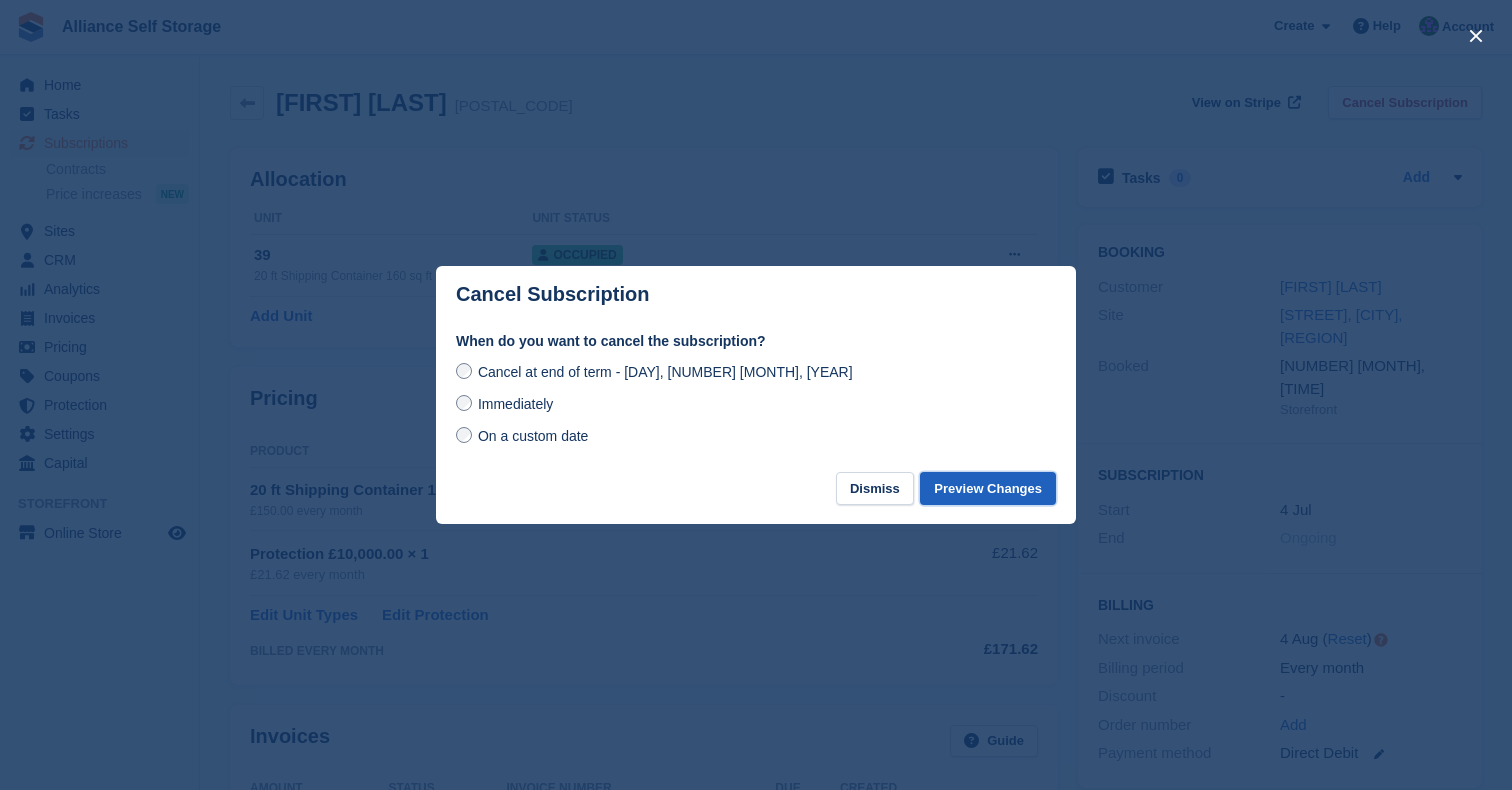 click on "Preview Changes" at bounding box center (988, 488) 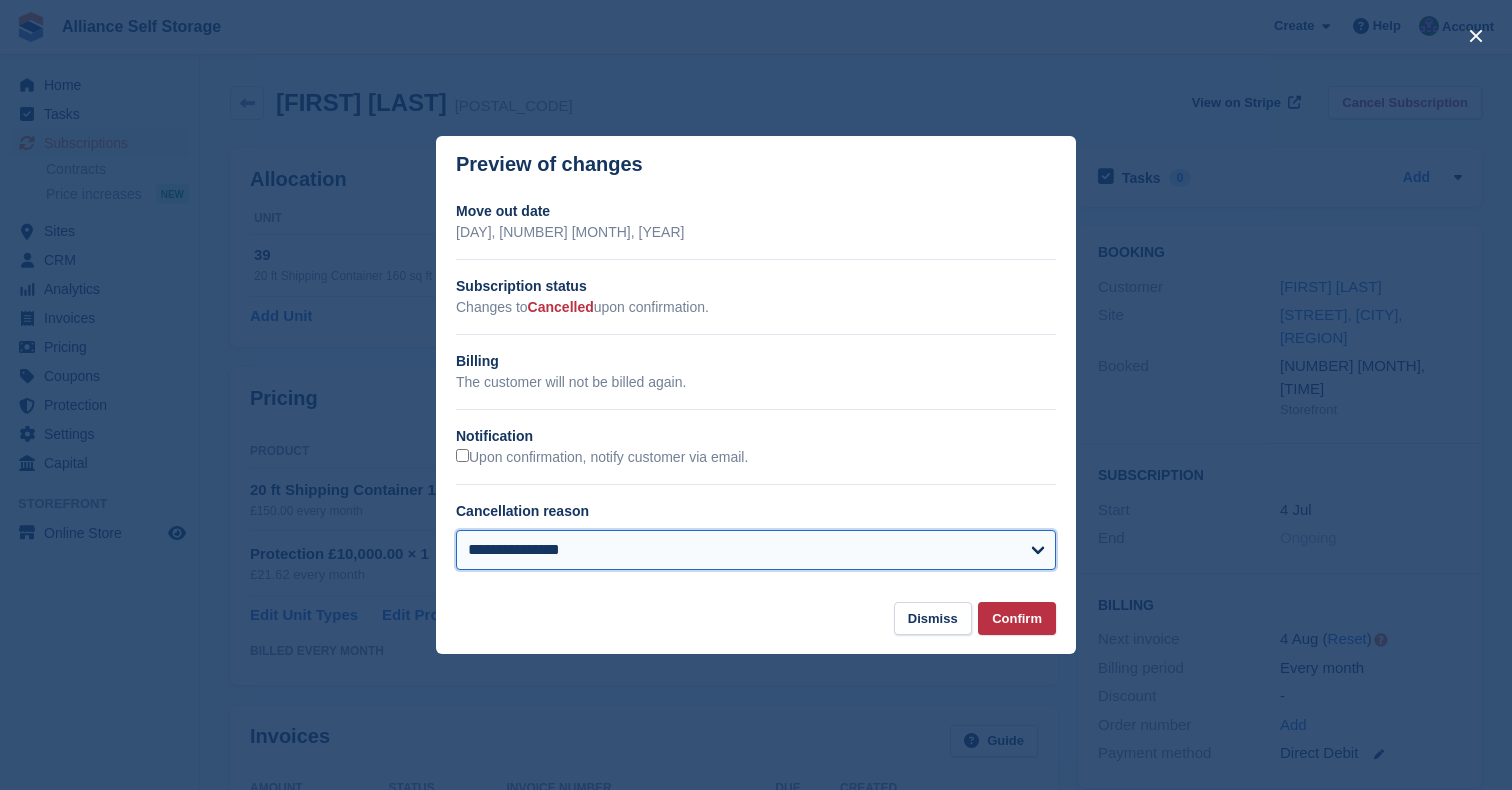 click on "**********" at bounding box center [756, 550] 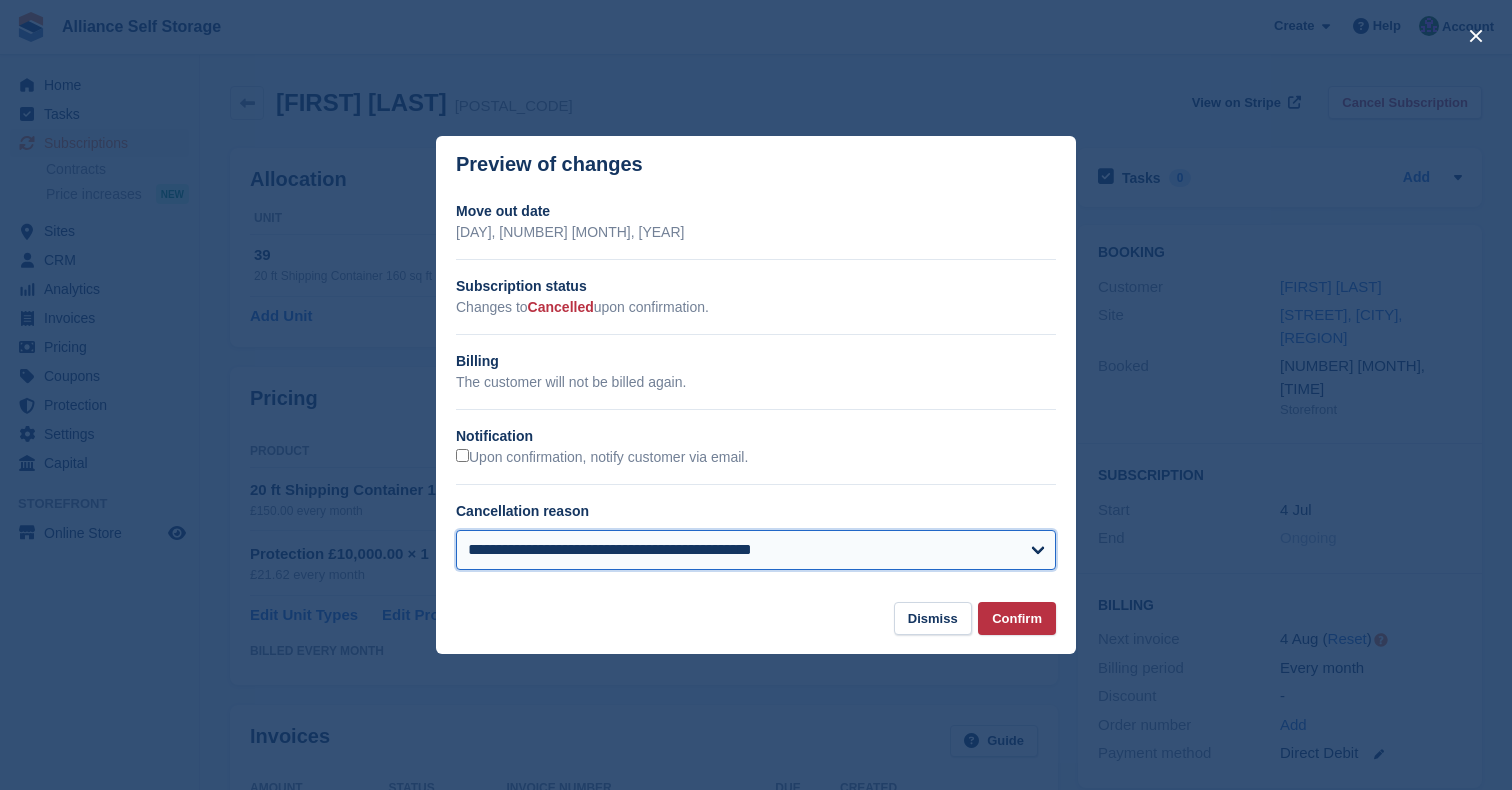 click on "**********" at bounding box center (756, 550) 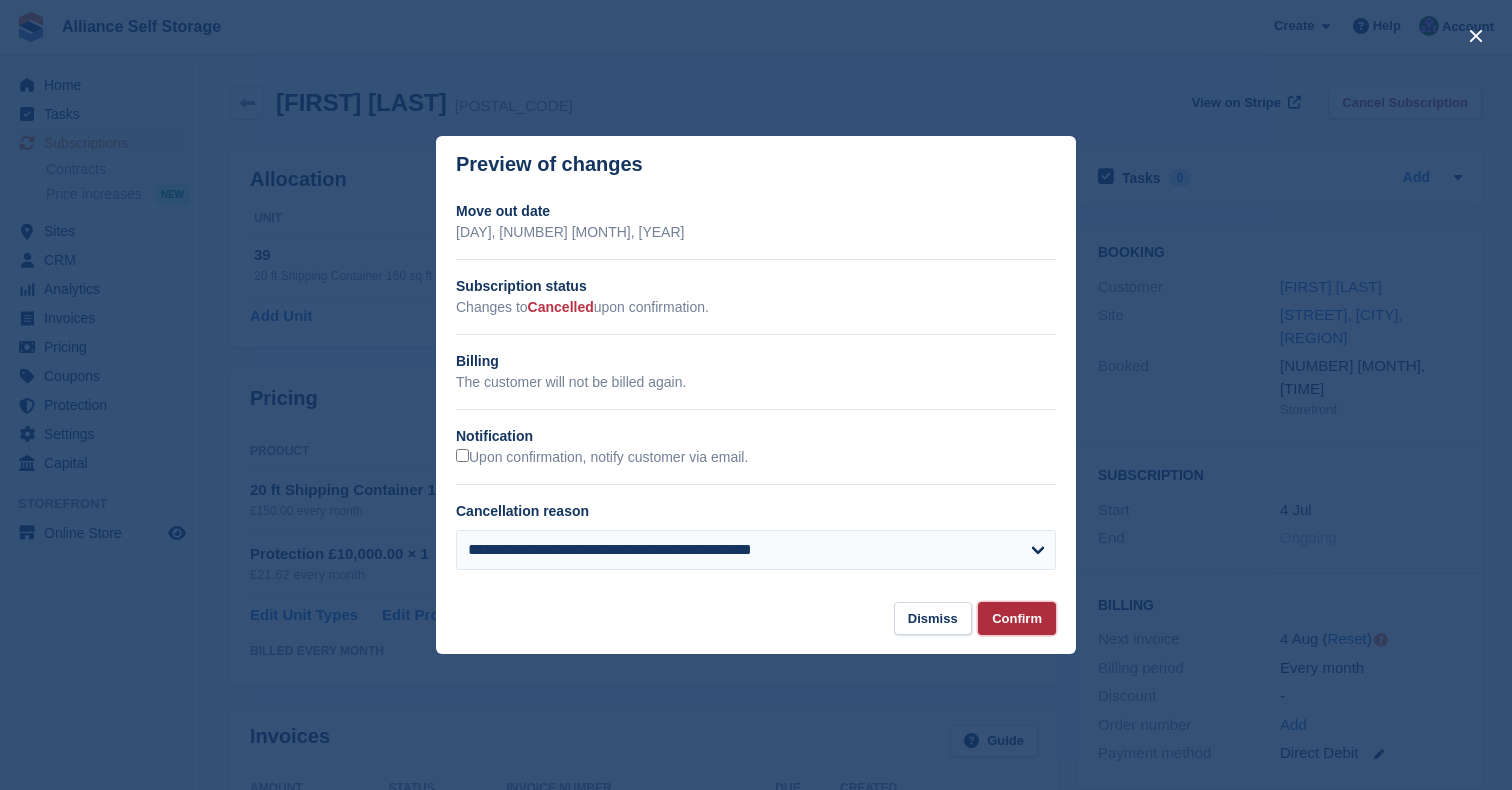 click on "Confirm" at bounding box center (1017, 618) 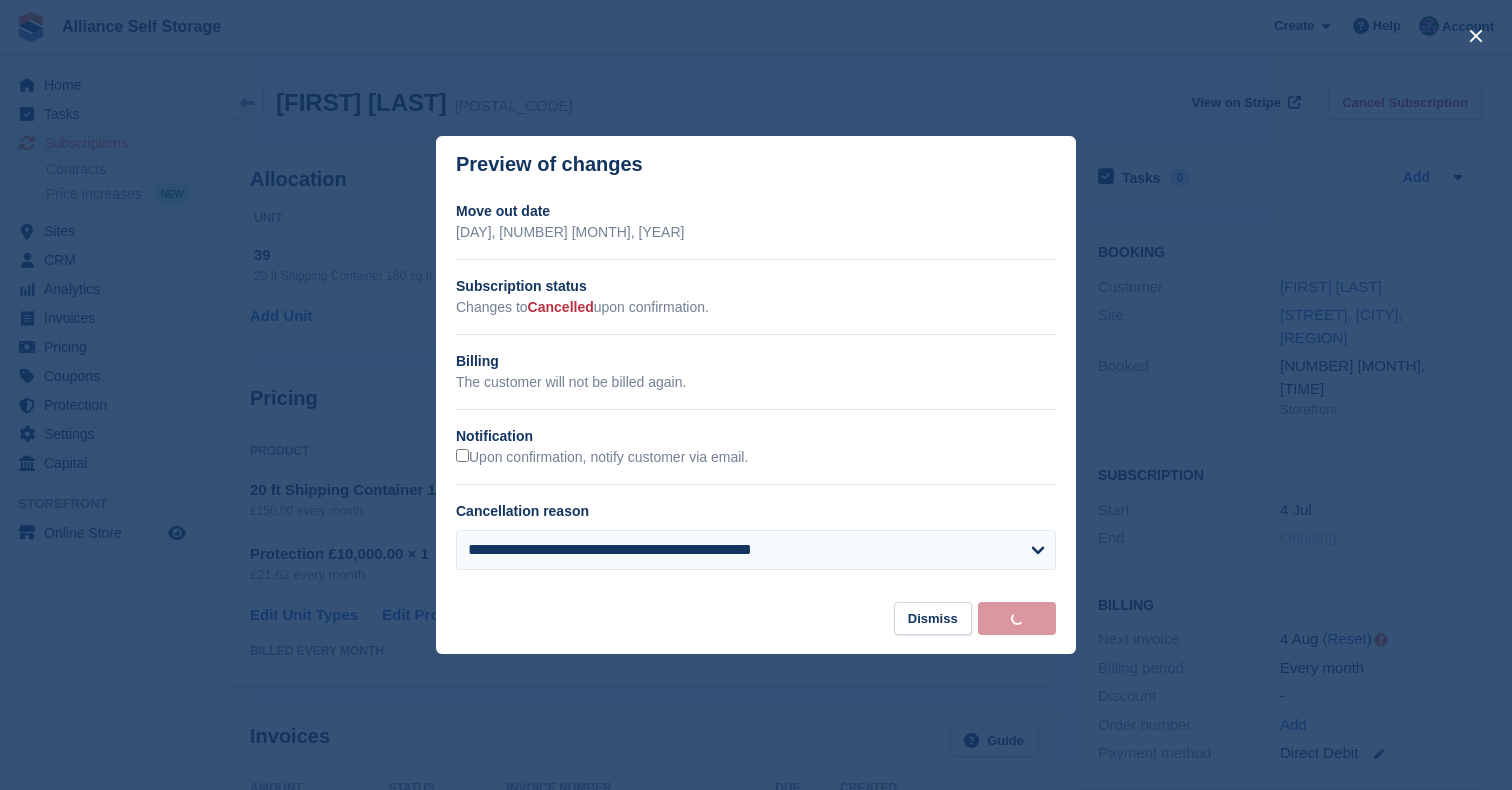 click at bounding box center (756, 395) 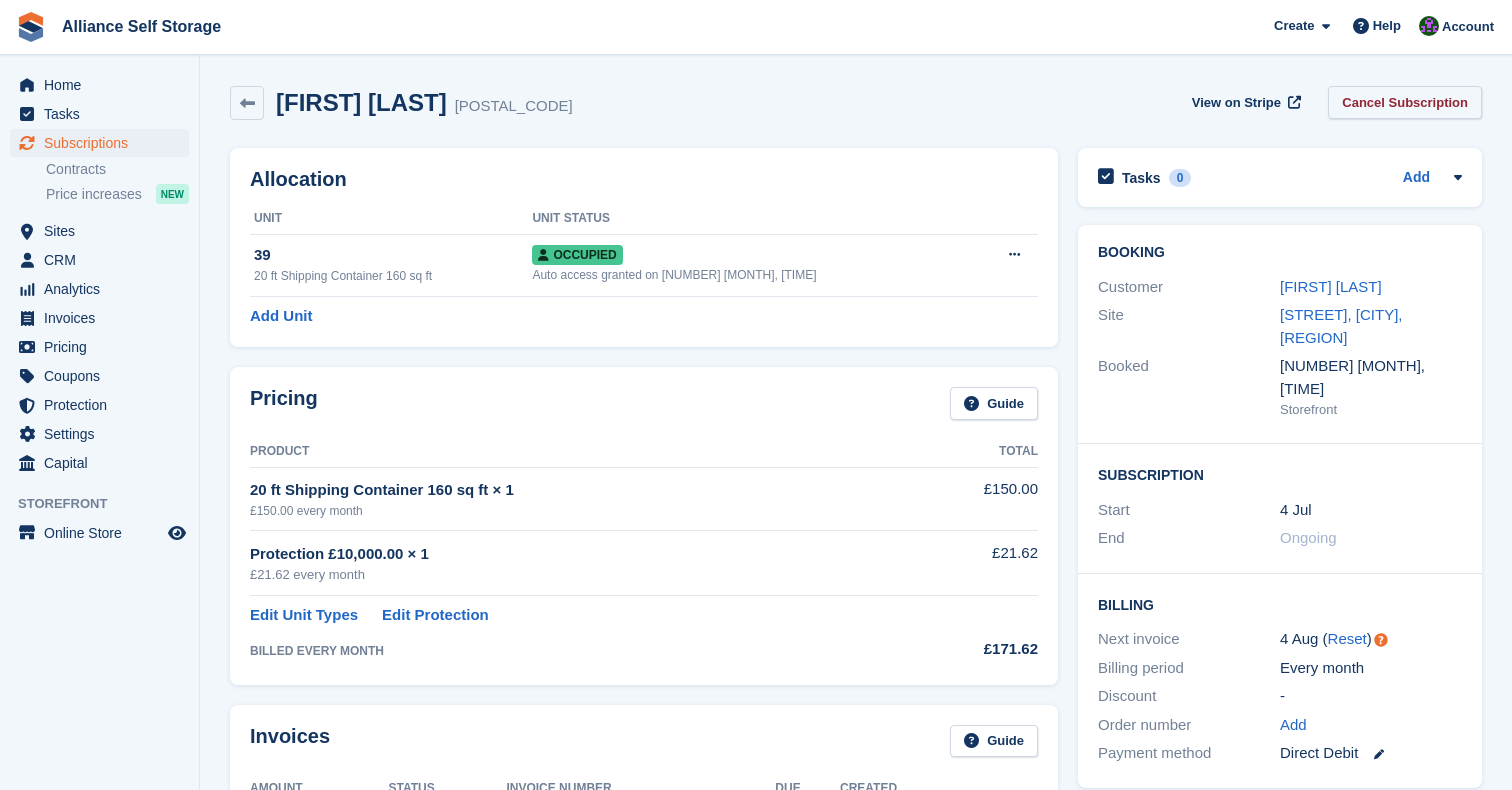 click on "Cancel Subscription" at bounding box center (1405, 102) 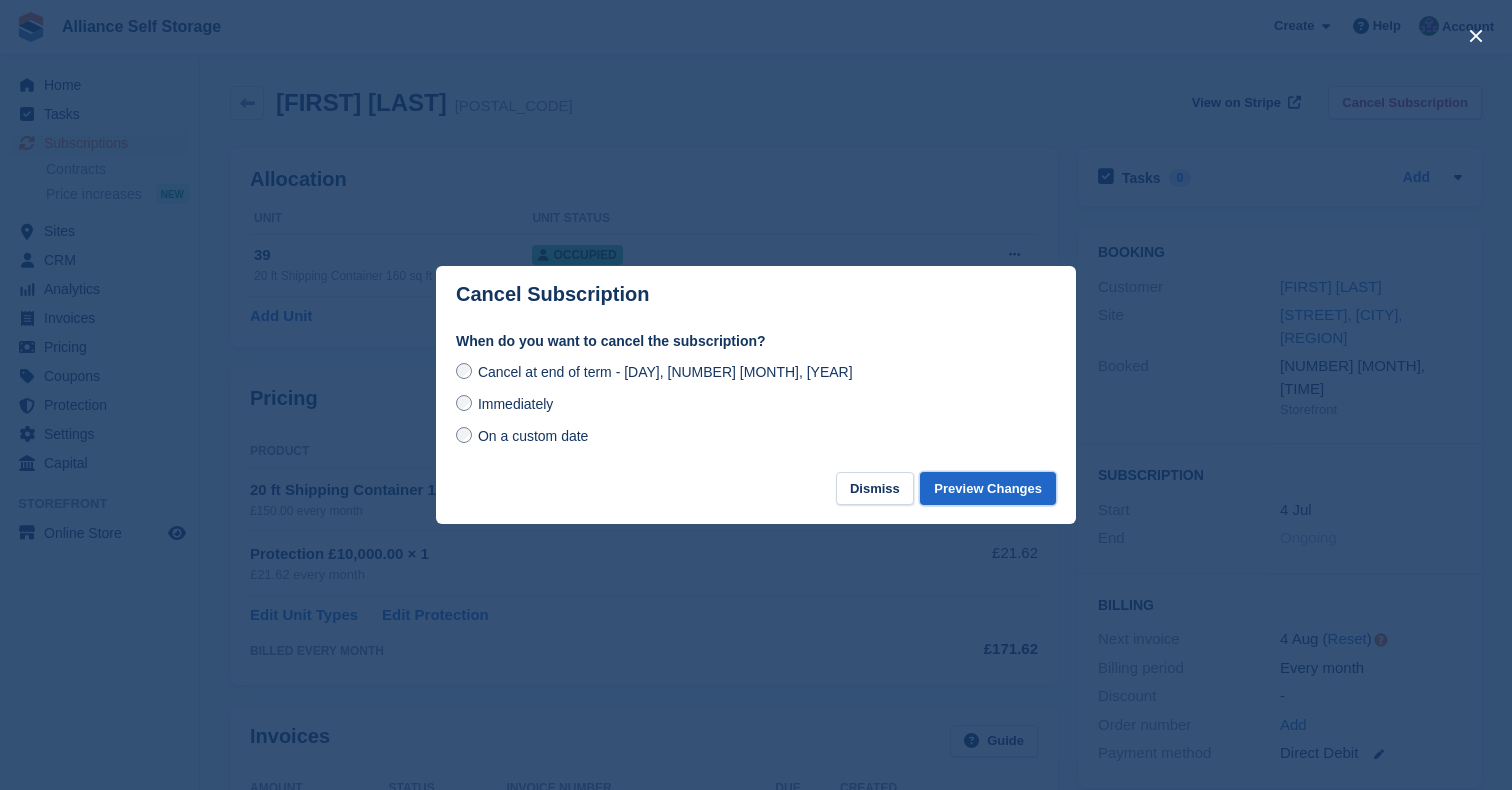 click on "Preview Changes" at bounding box center [988, 488] 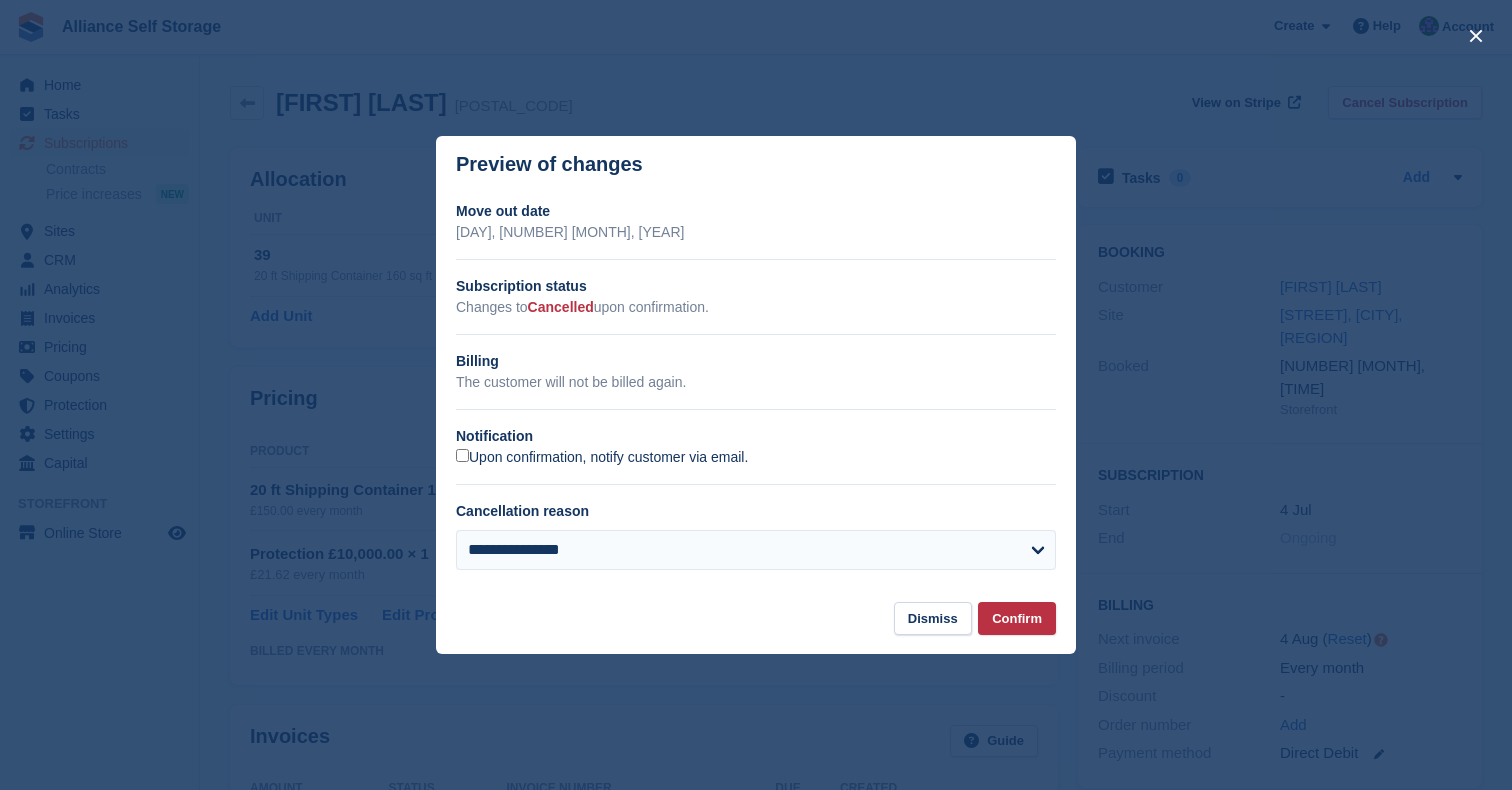 click on "Upon confirmation, notify customer via email." at bounding box center (602, 458) 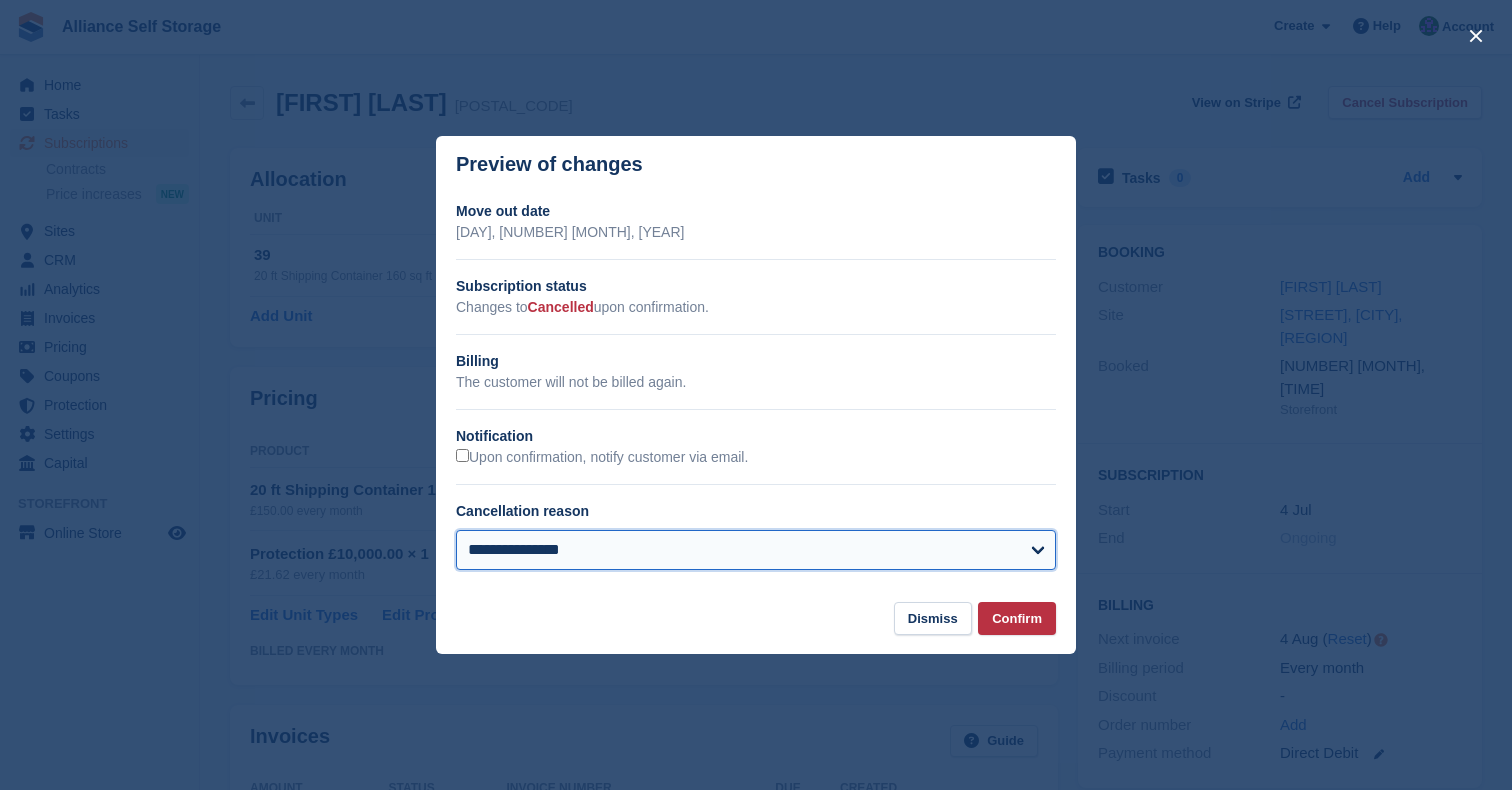 click on "**********" at bounding box center [756, 550] 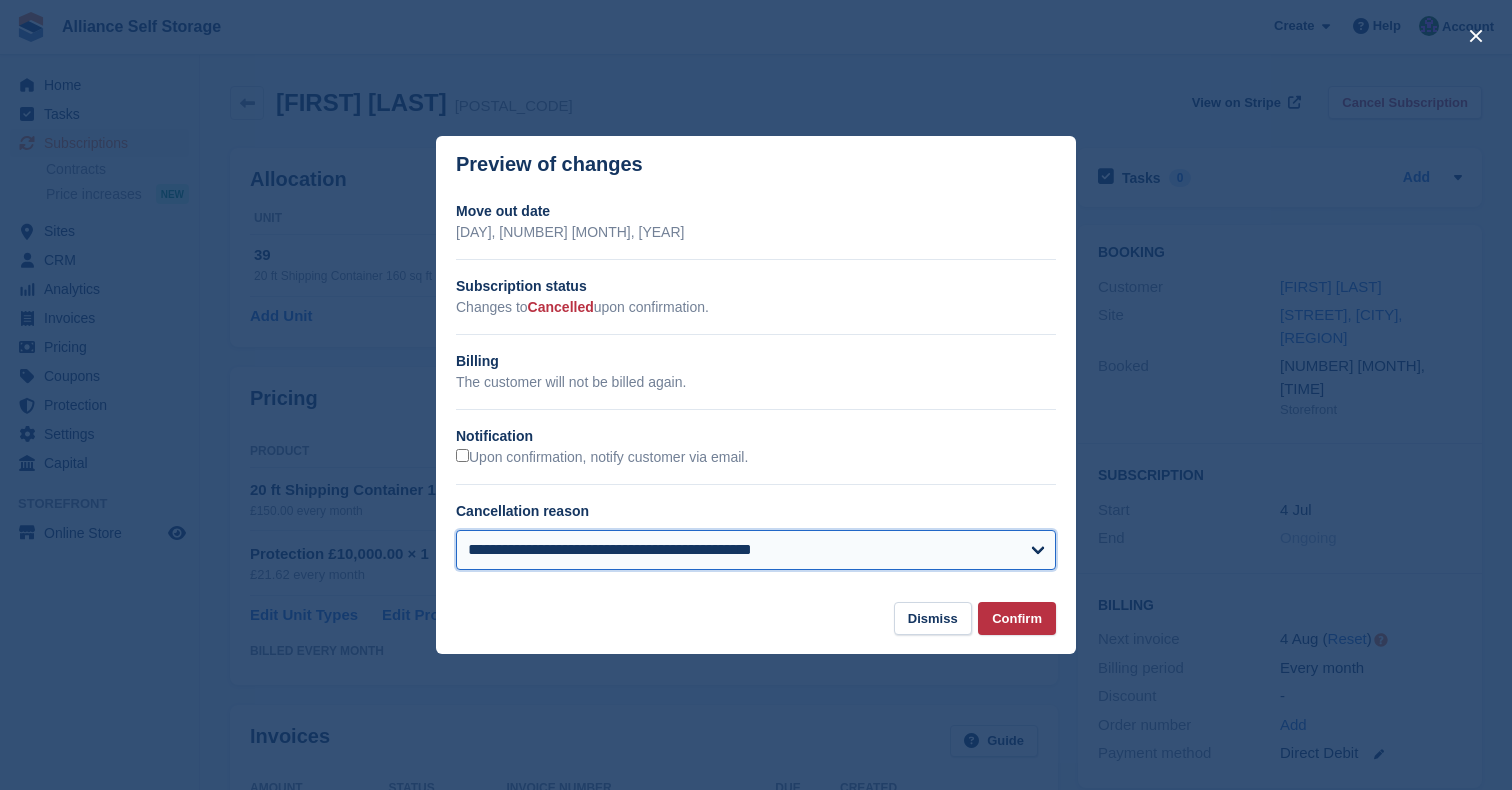 click on "**********" at bounding box center (756, 550) 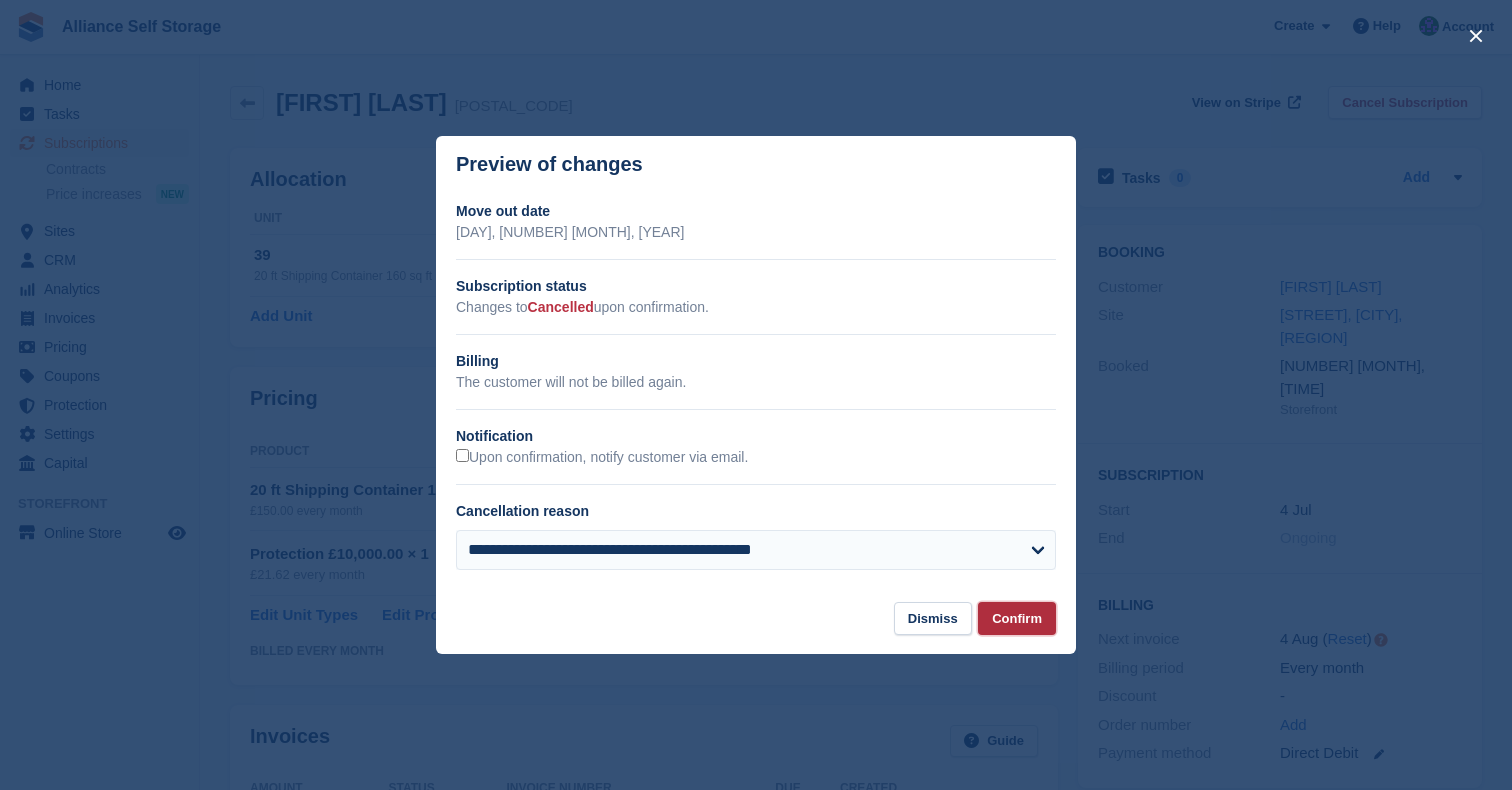 click on "Confirm" at bounding box center (1017, 618) 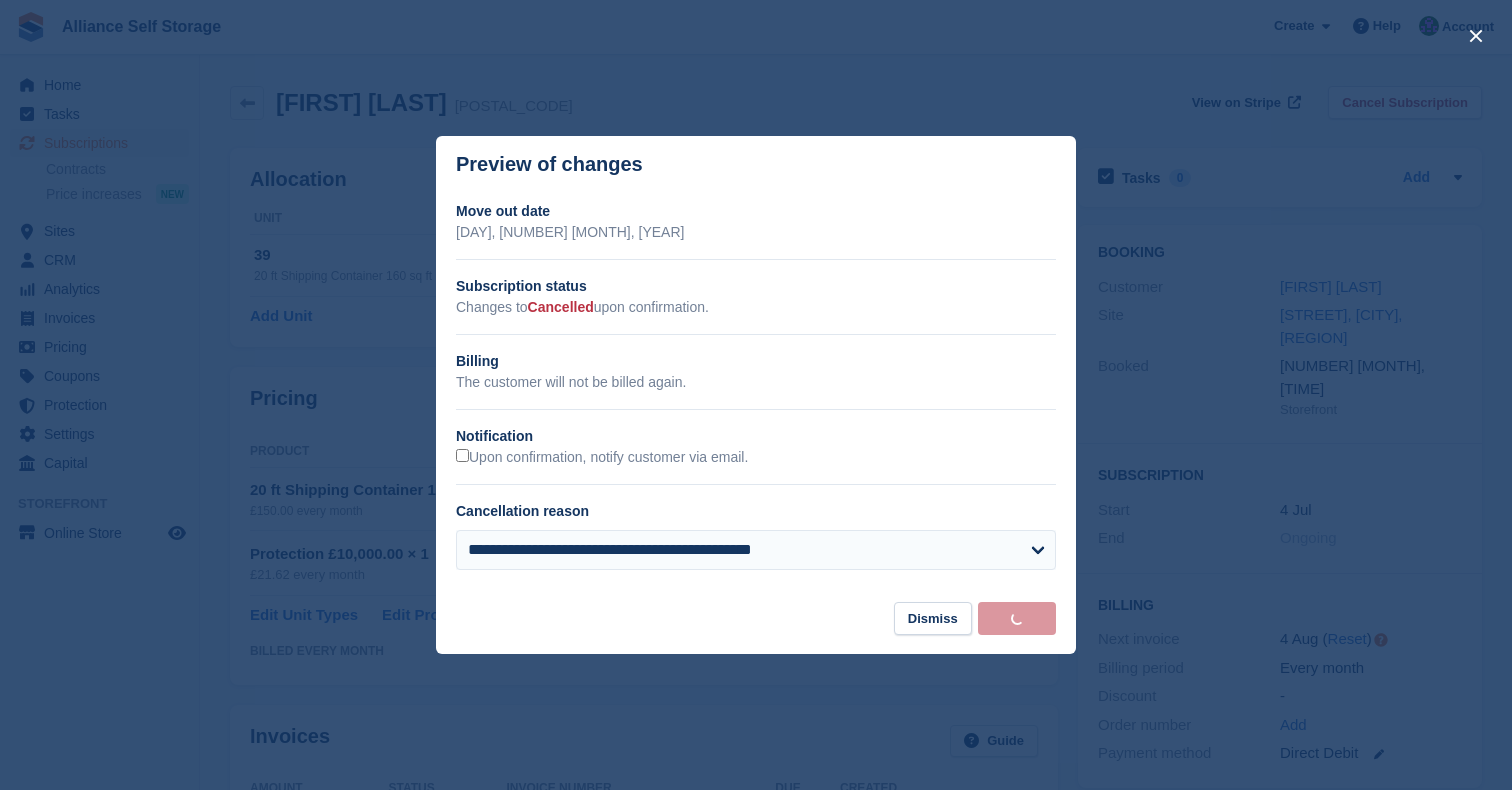 click at bounding box center (756, 395) 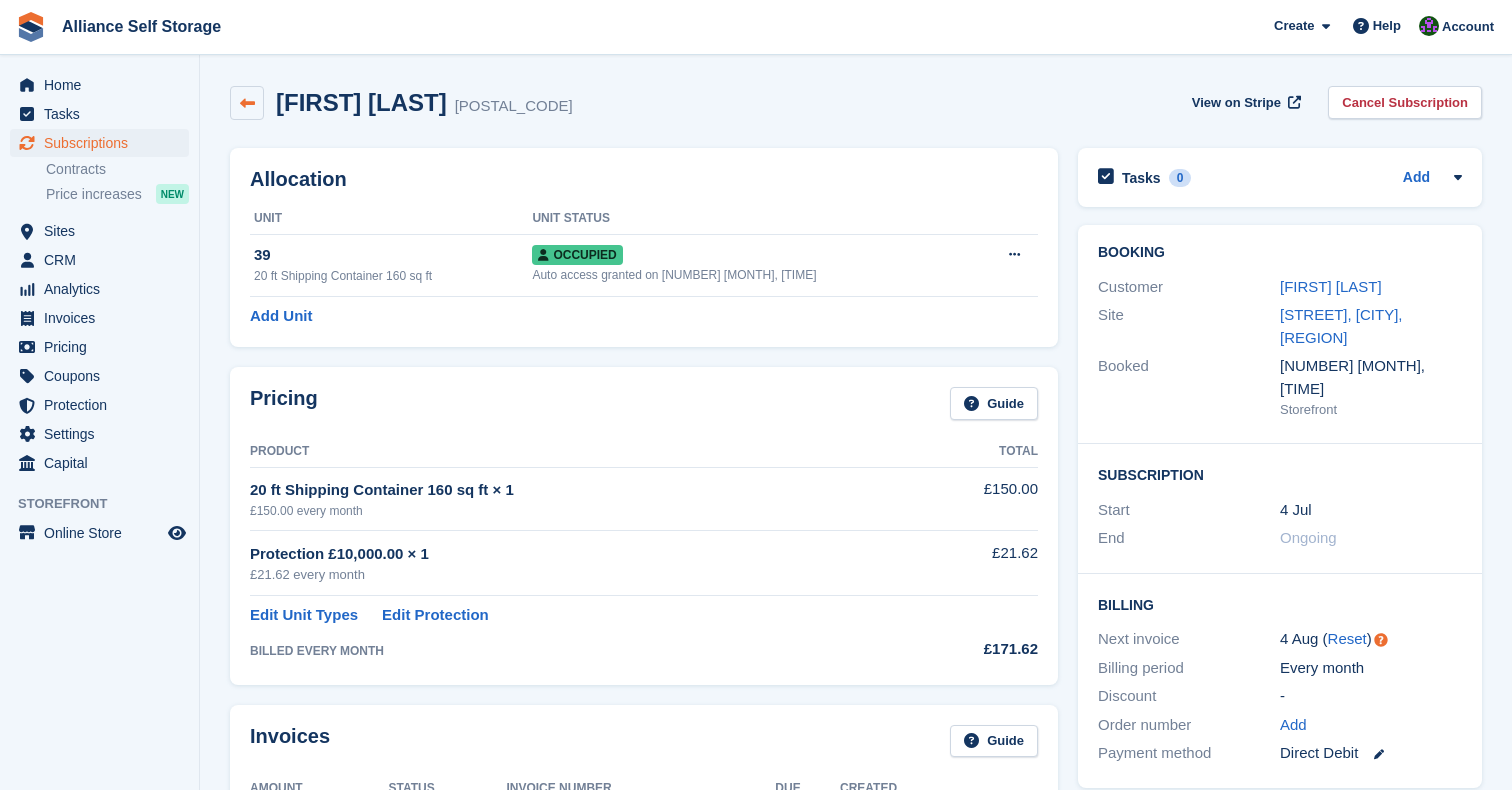 click at bounding box center [247, 103] 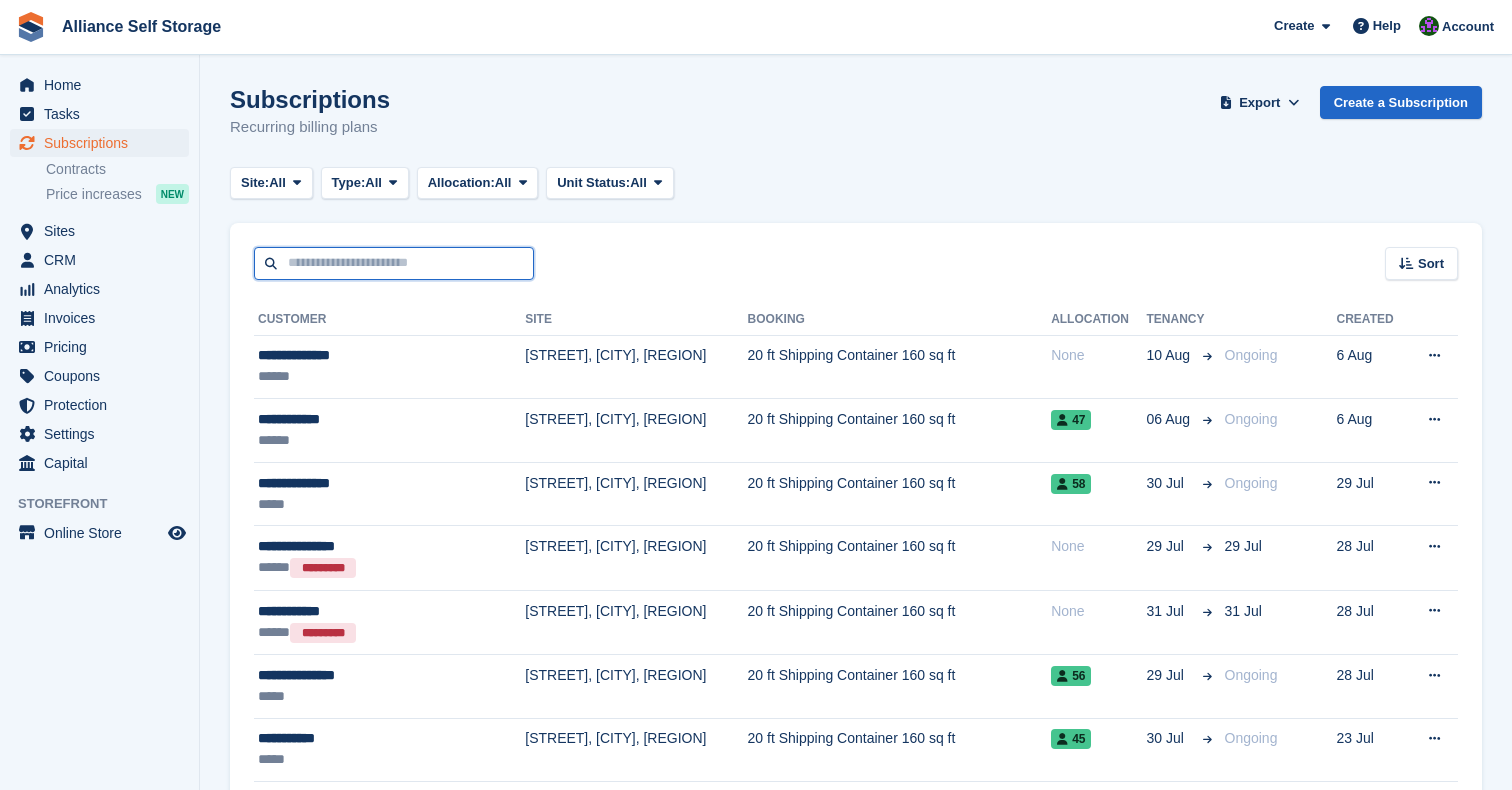 click at bounding box center [394, 263] 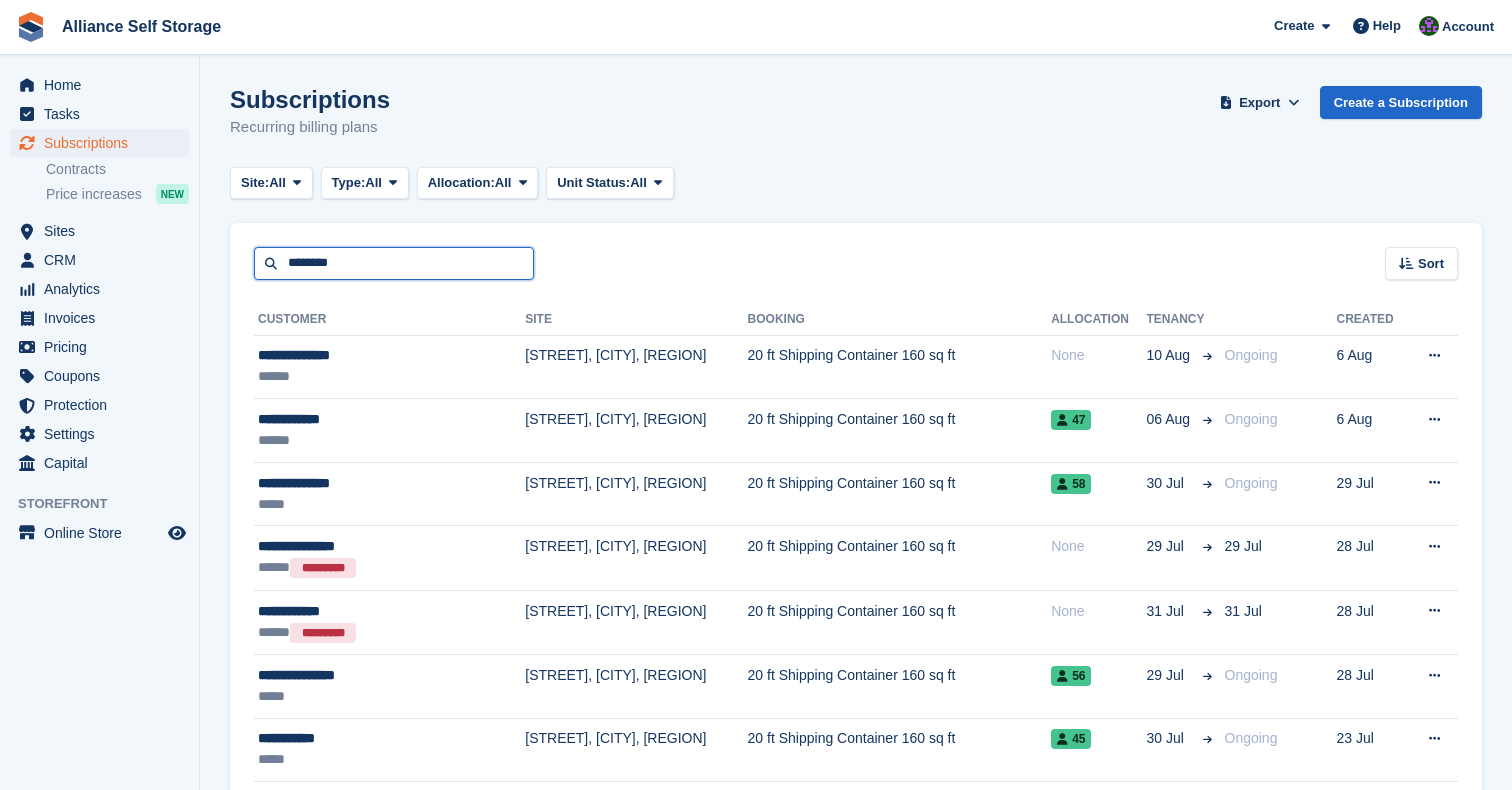 type on "********" 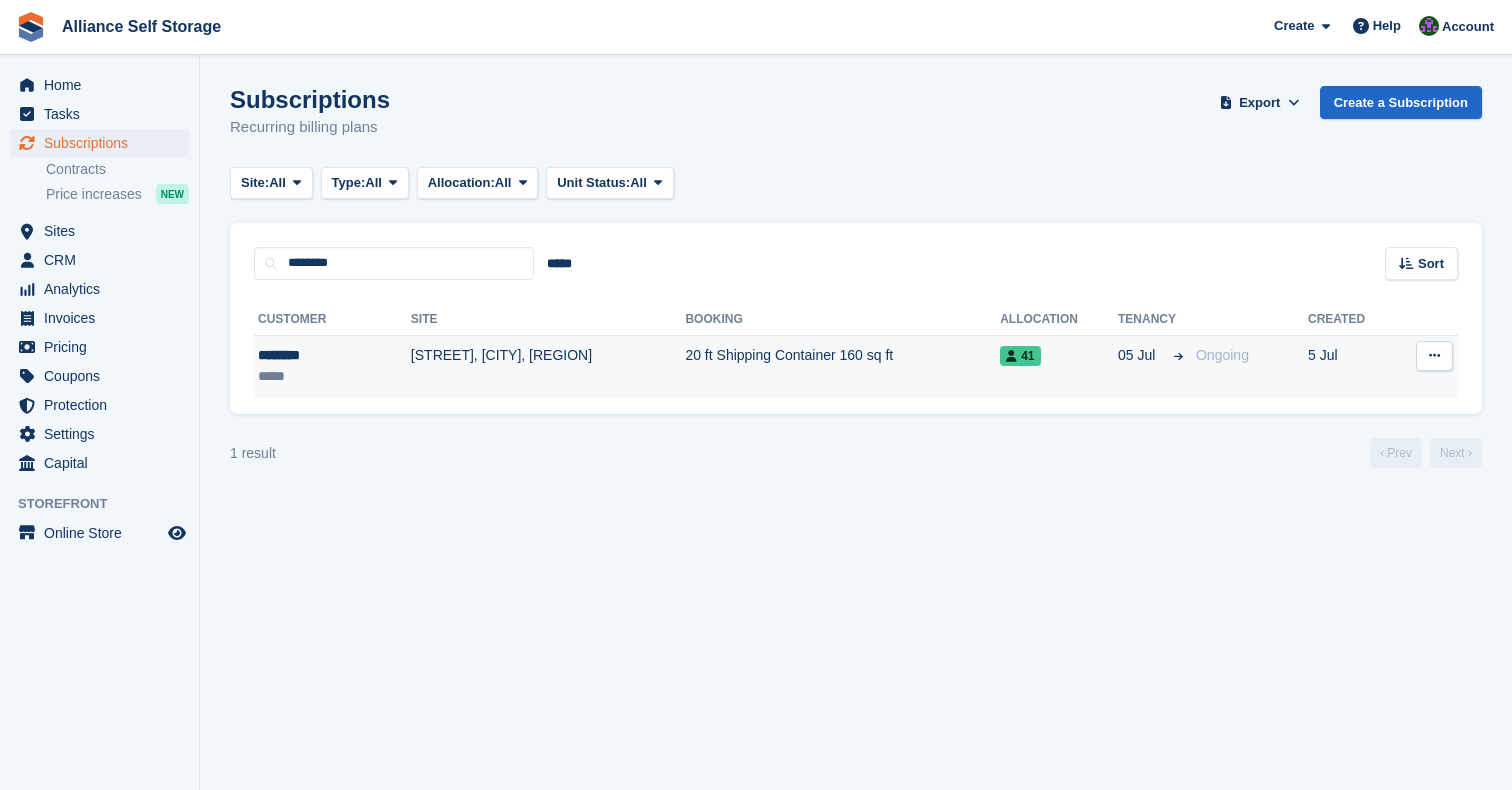 click on "[STREET], [CITY], [REGION]" at bounding box center (548, 366) 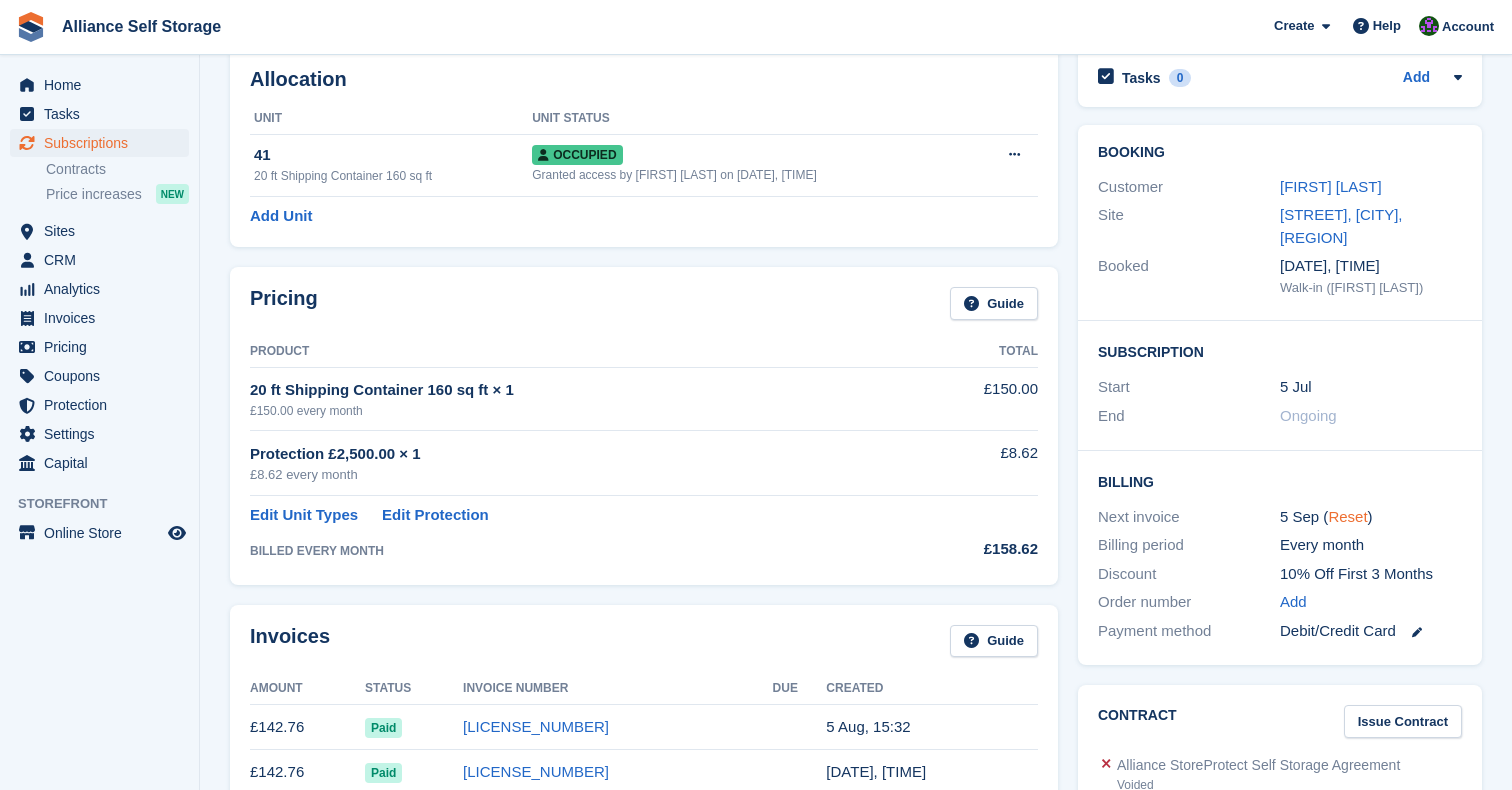 scroll, scrollTop: 100, scrollLeft: 0, axis: vertical 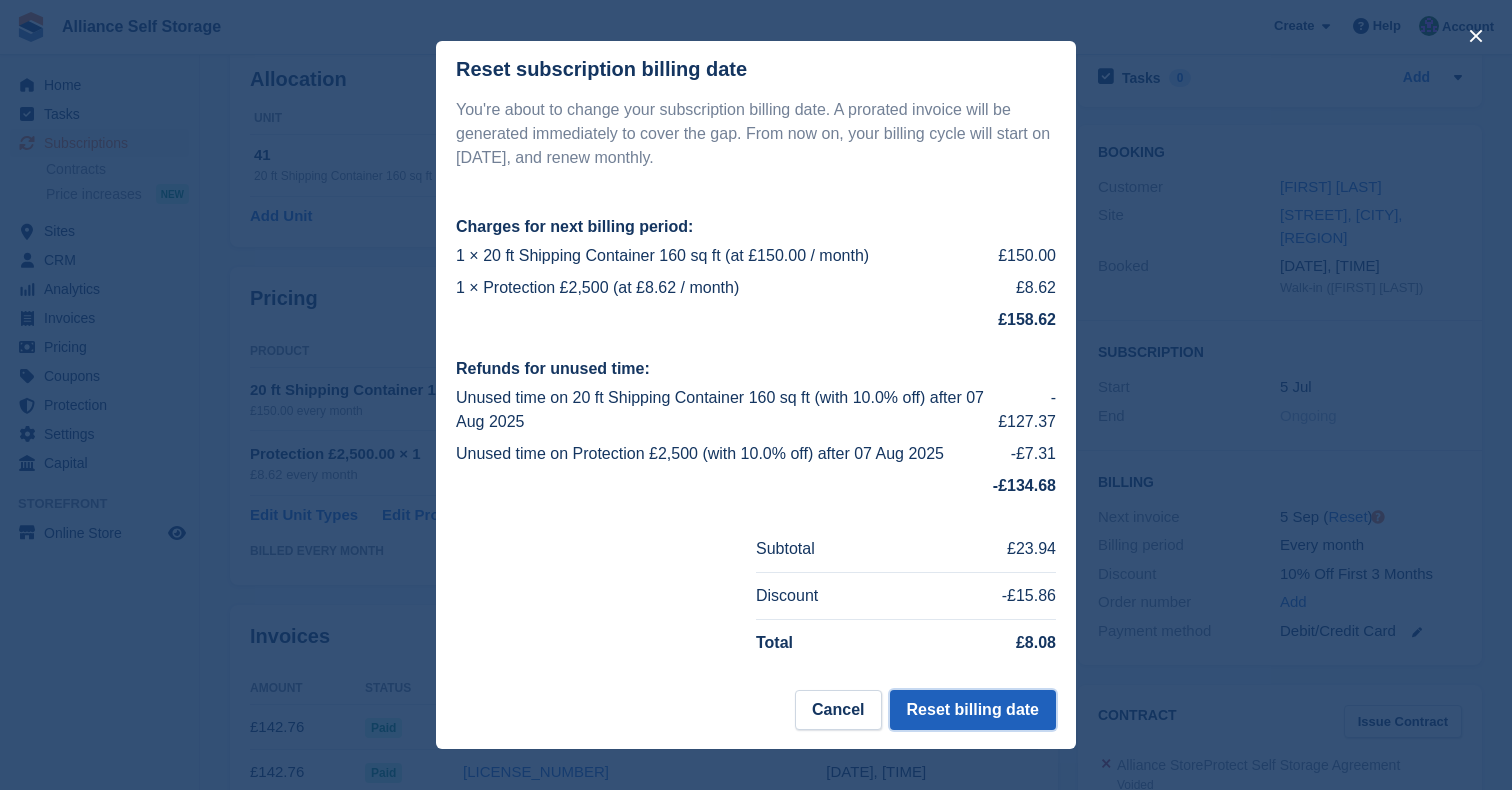click on "Reset billing date" at bounding box center [973, 710] 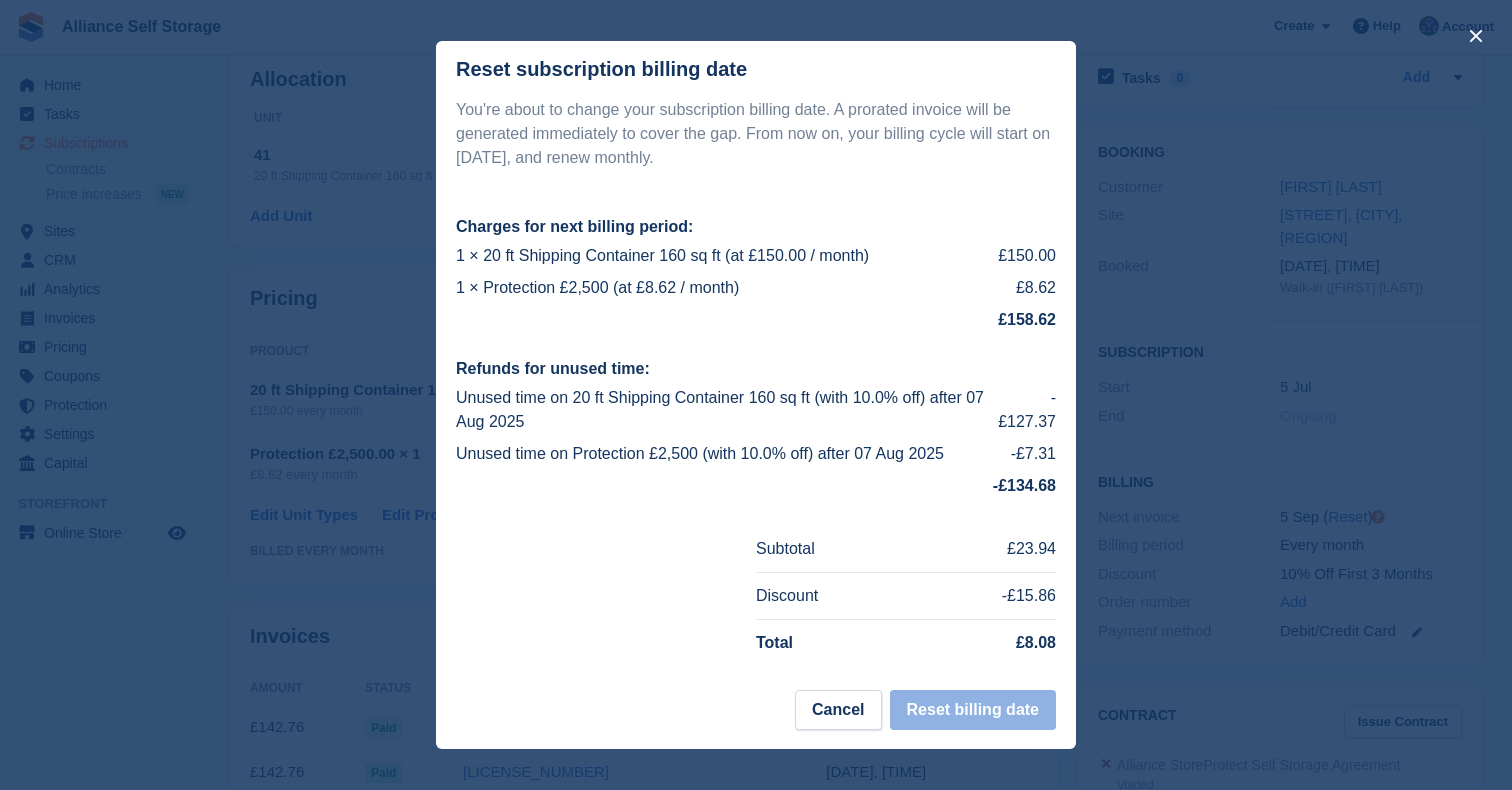 click at bounding box center (756, 395) 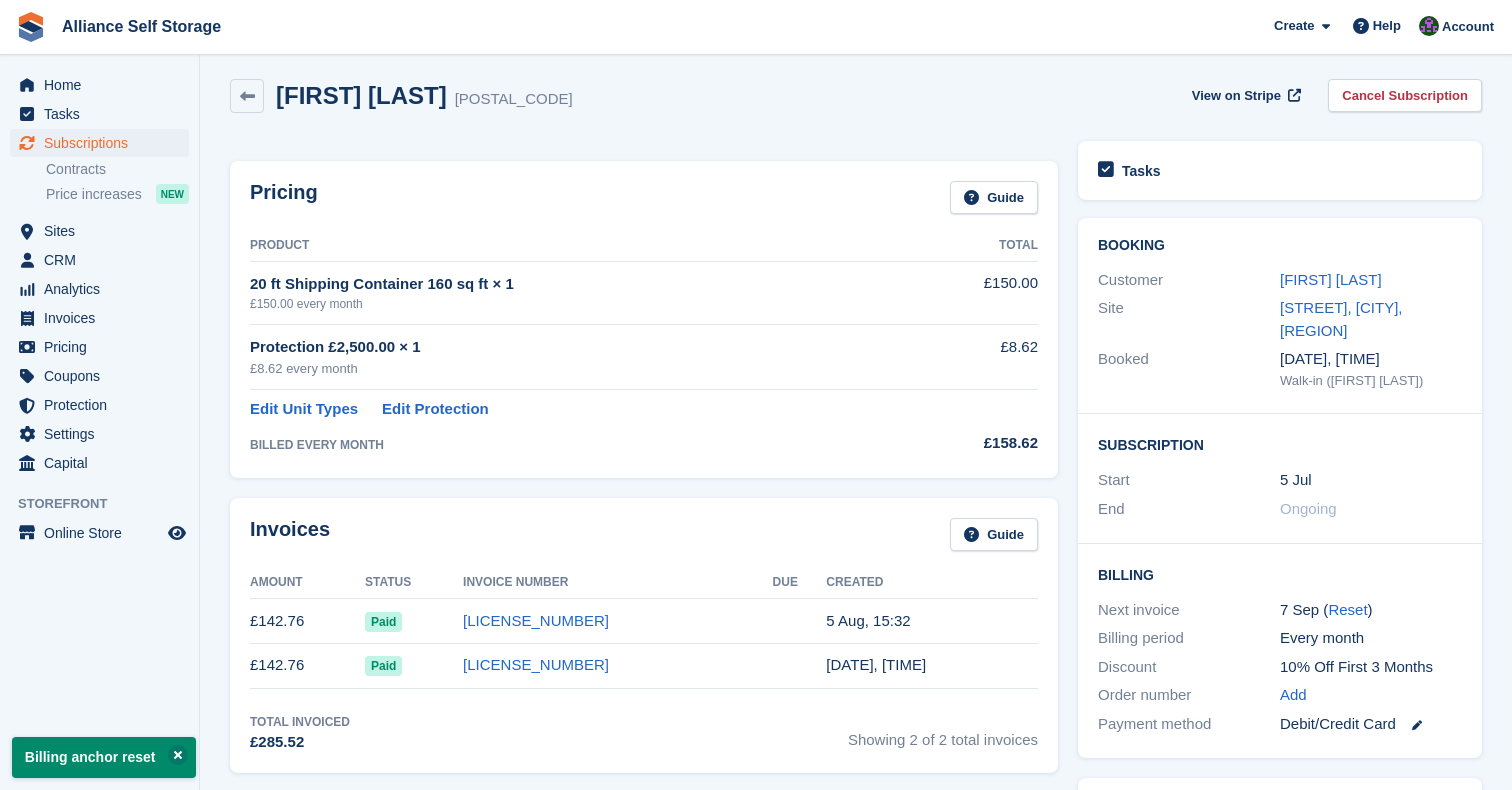 scroll, scrollTop: 0, scrollLeft: 0, axis: both 